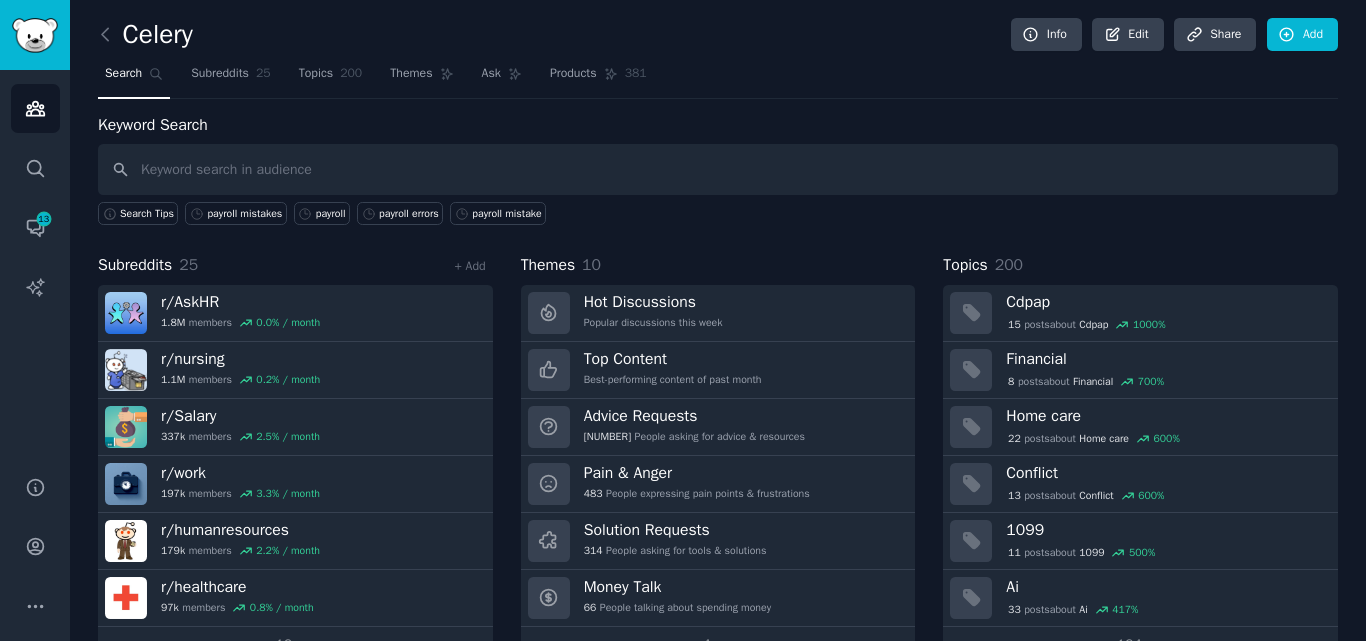 scroll, scrollTop: 0, scrollLeft: 0, axis: both 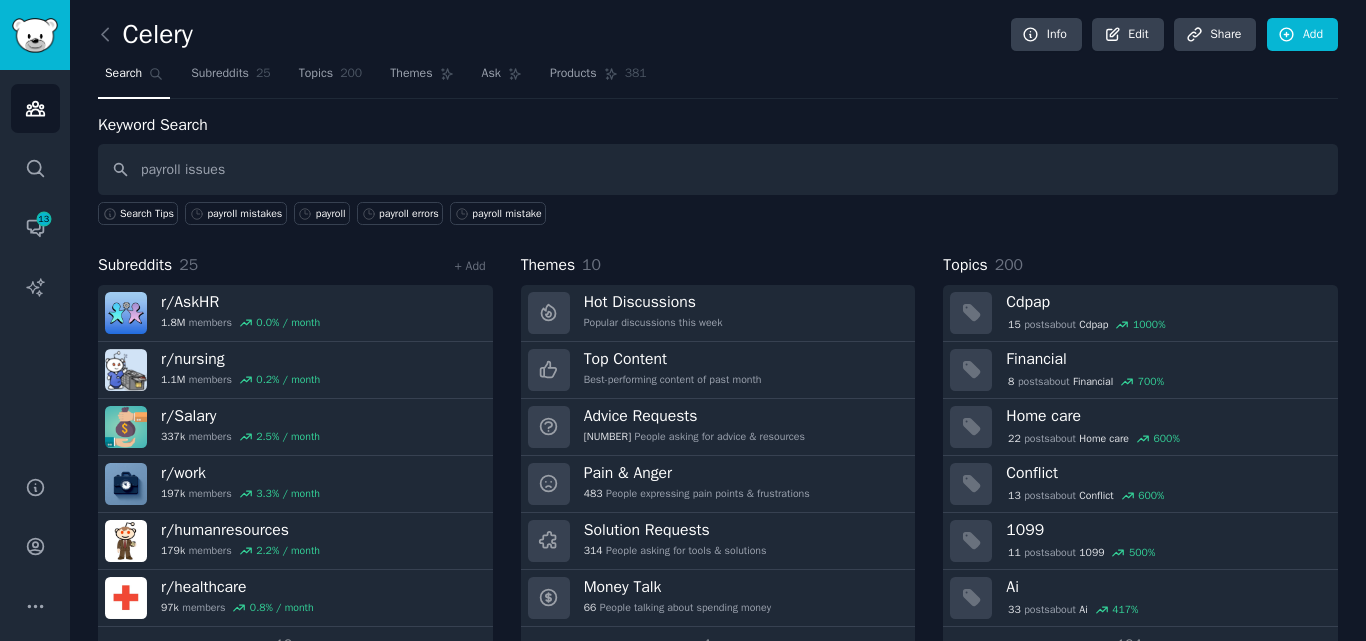 type on "payroll issues" 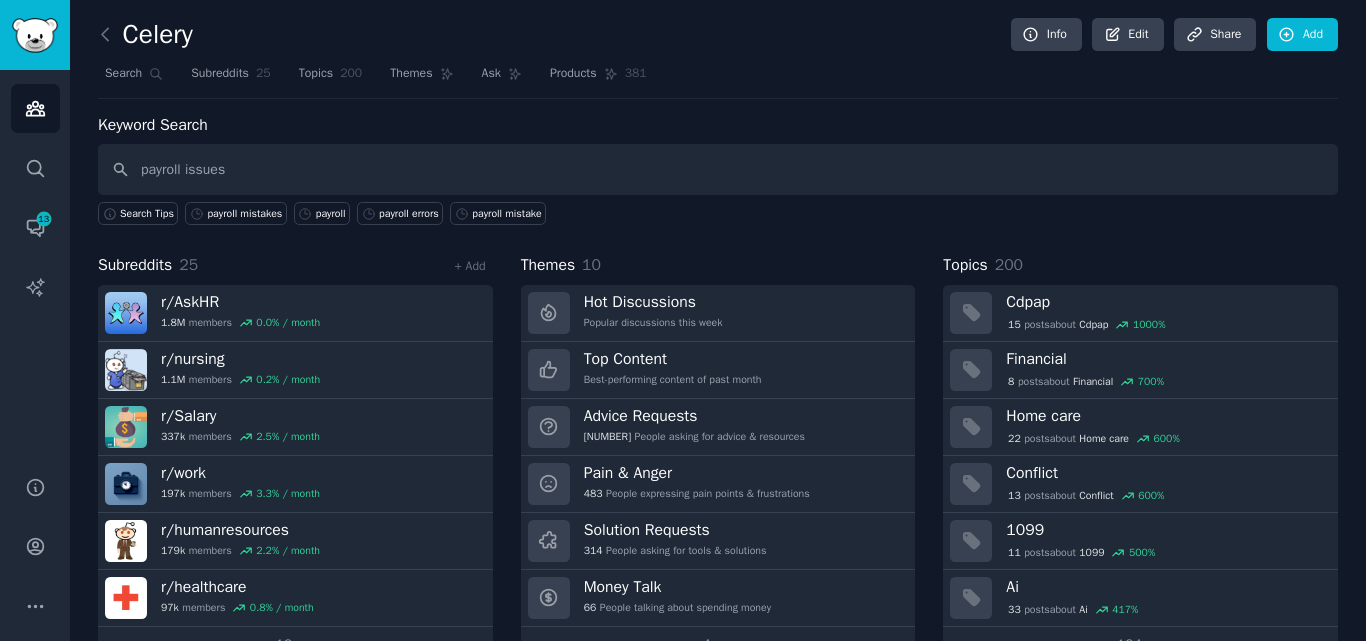 type 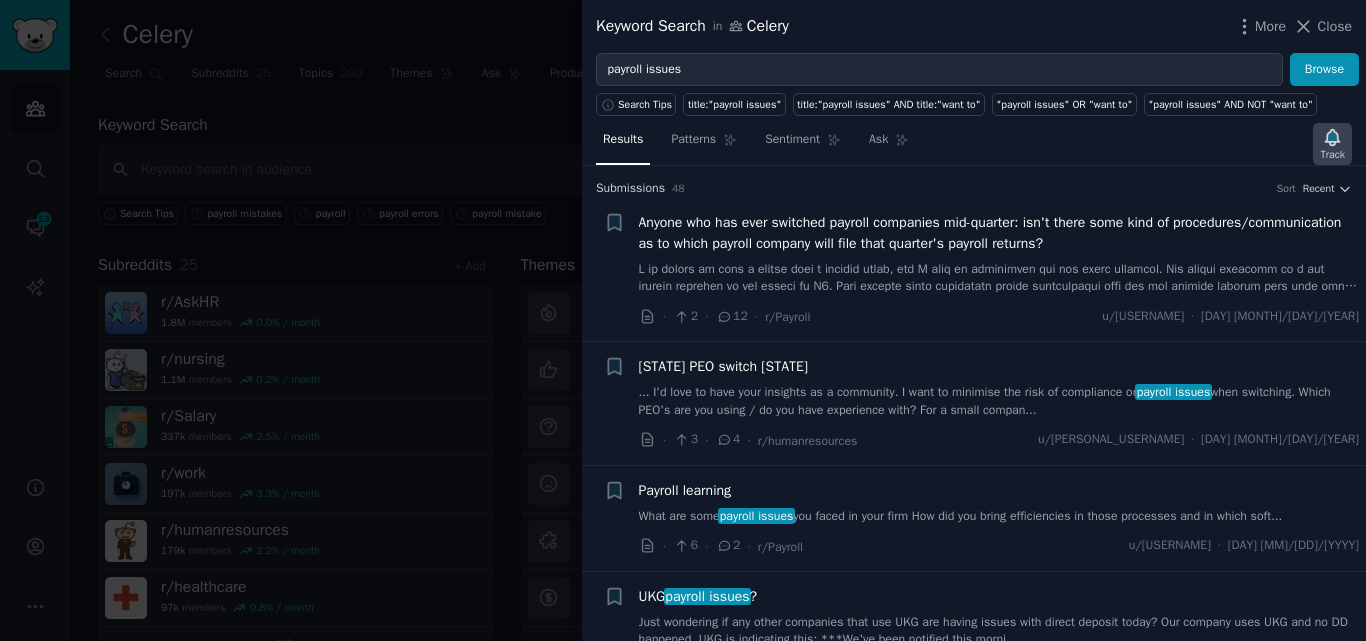 click 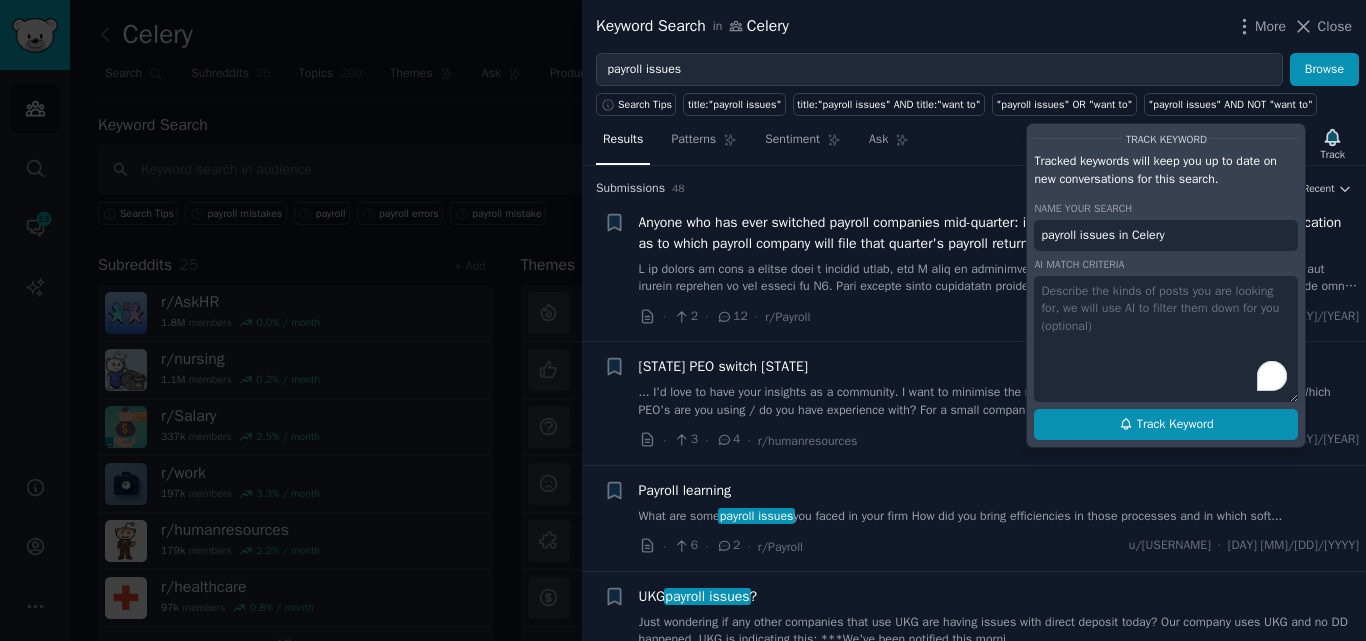 click on "Track Keyword" at bounding box center (1175, 425) 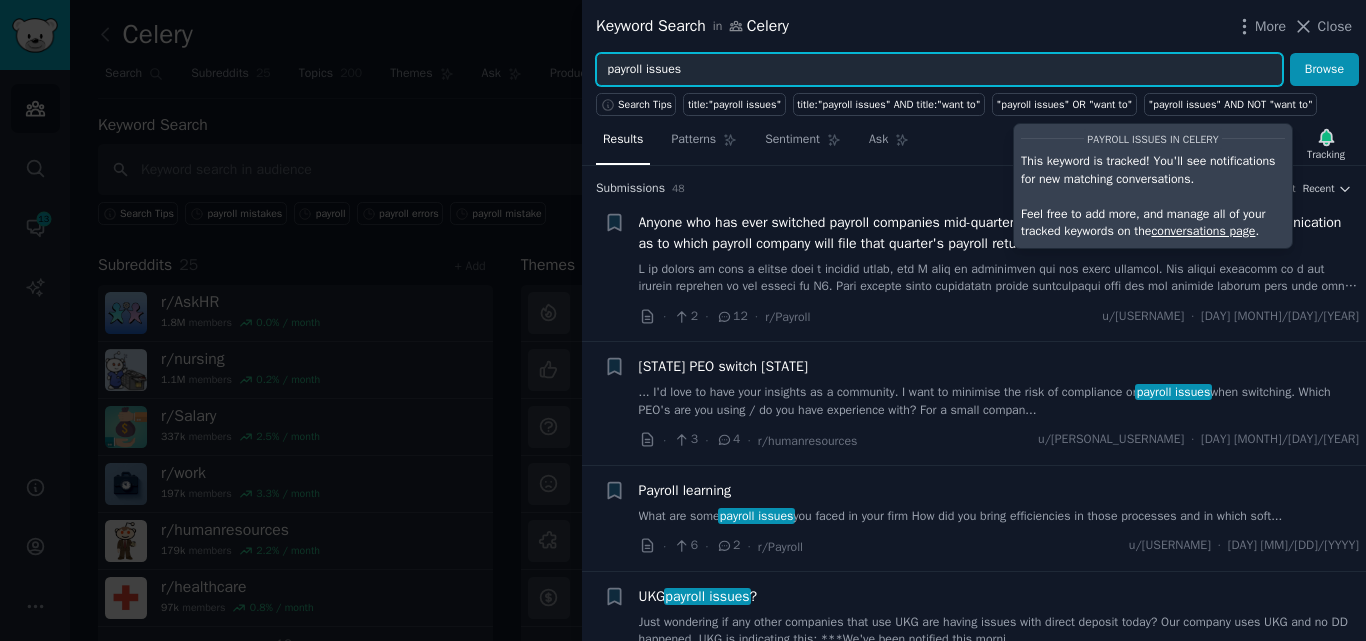 click on "payroll issues" at bounding box center [939, 70] 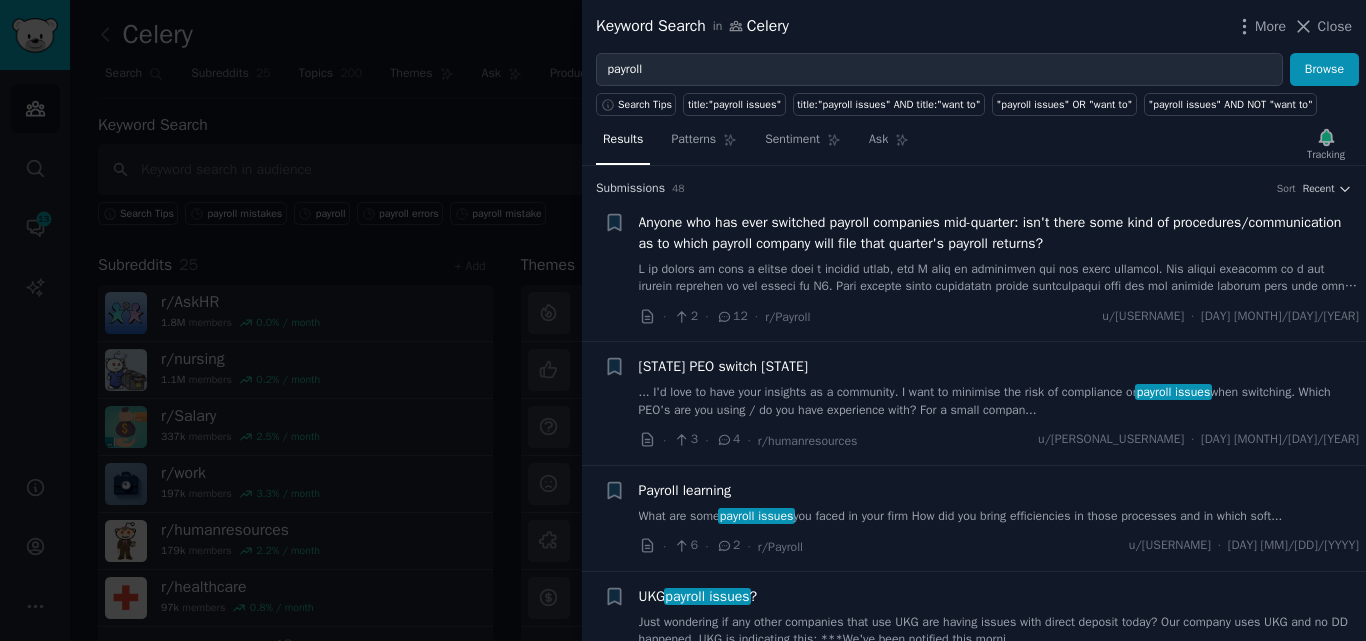 click on "Payroll learning" at bounding box center [685, 490] 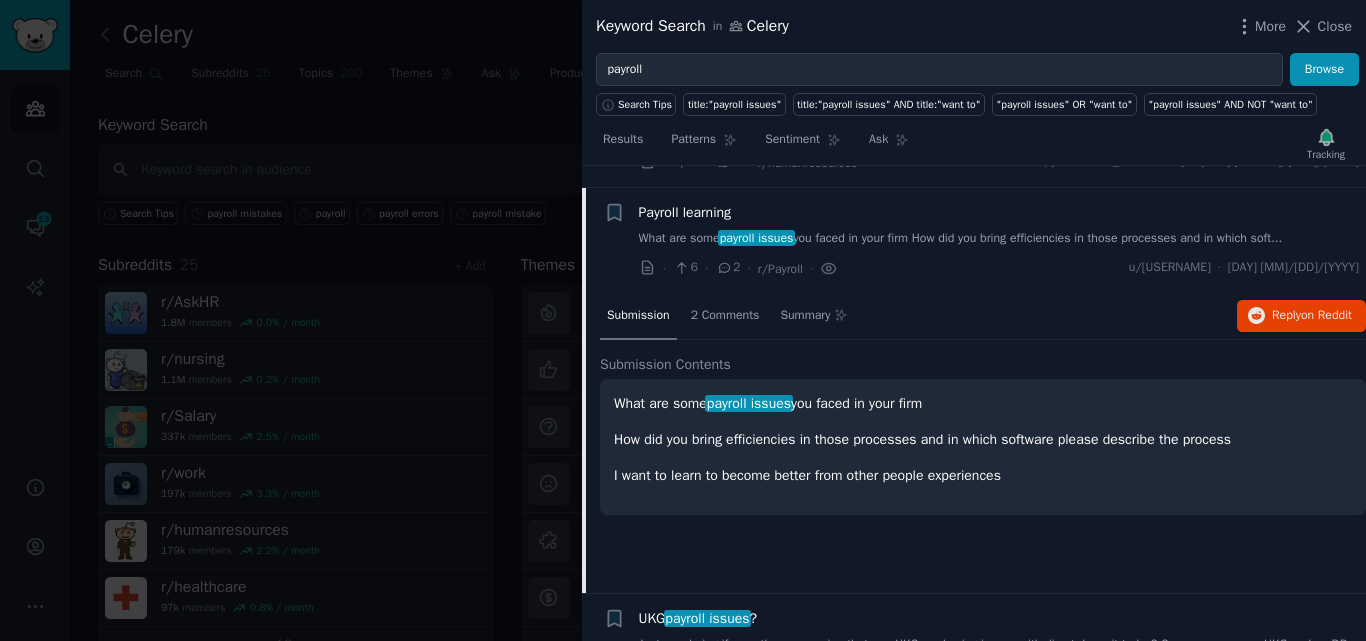 scroll, scrollTop: 300, scrollLeft: 0, axis: vertical 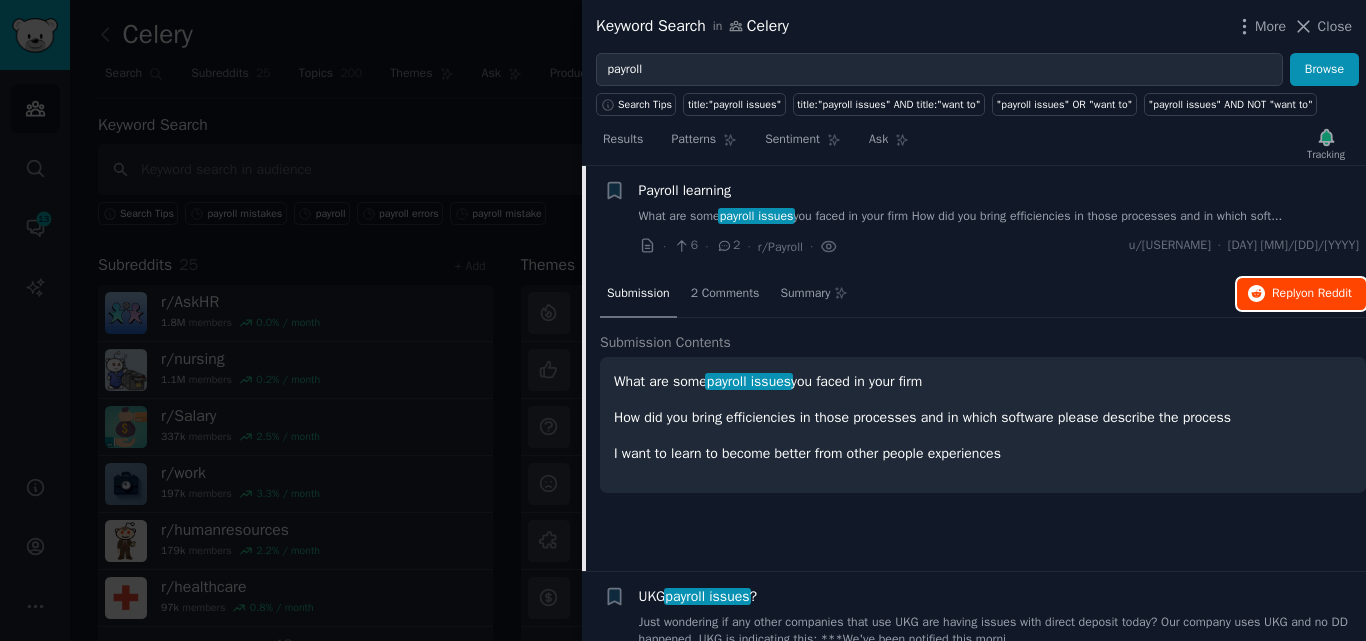 click on "Reply  on Reddit" at bounding box center (1301, 294) 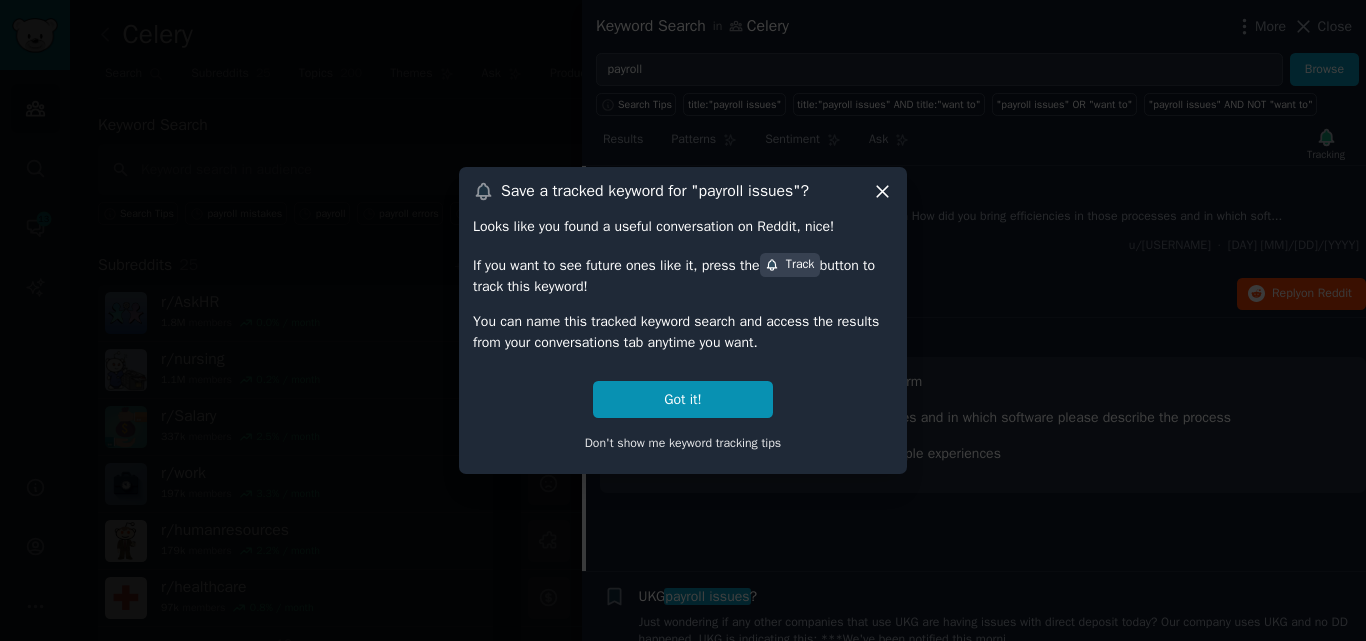 click 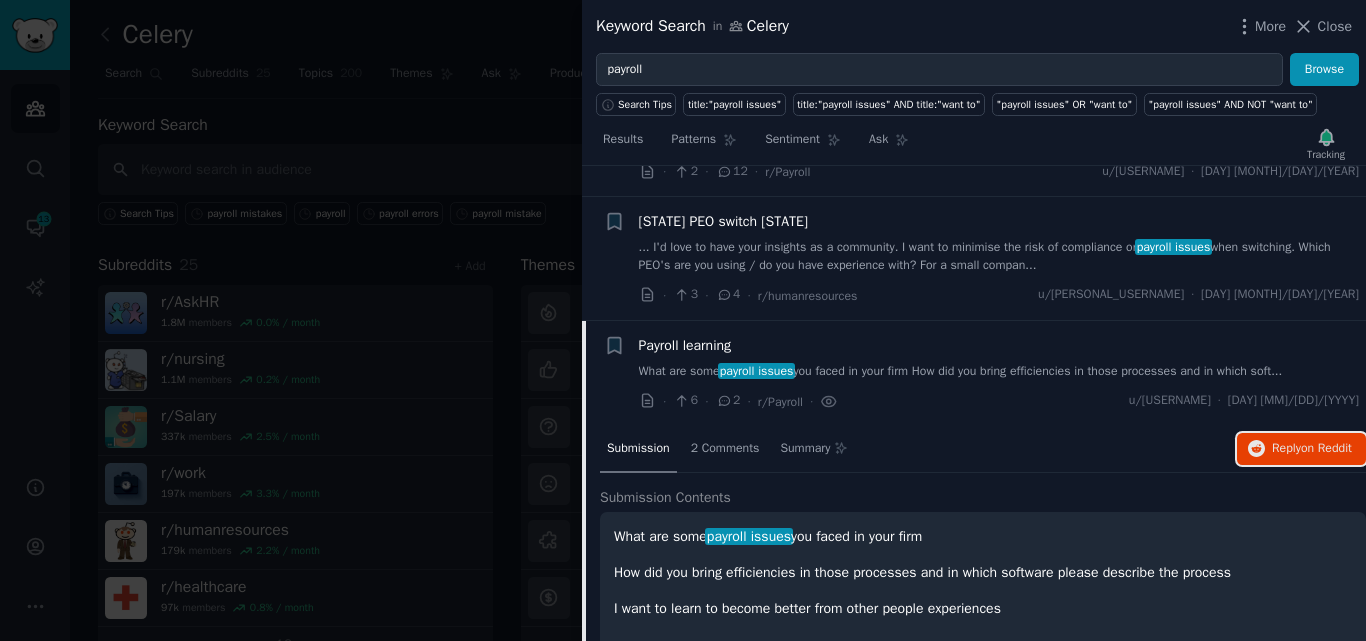 scroll, scrollTop: 0, scrollLeft: 0, axis: both 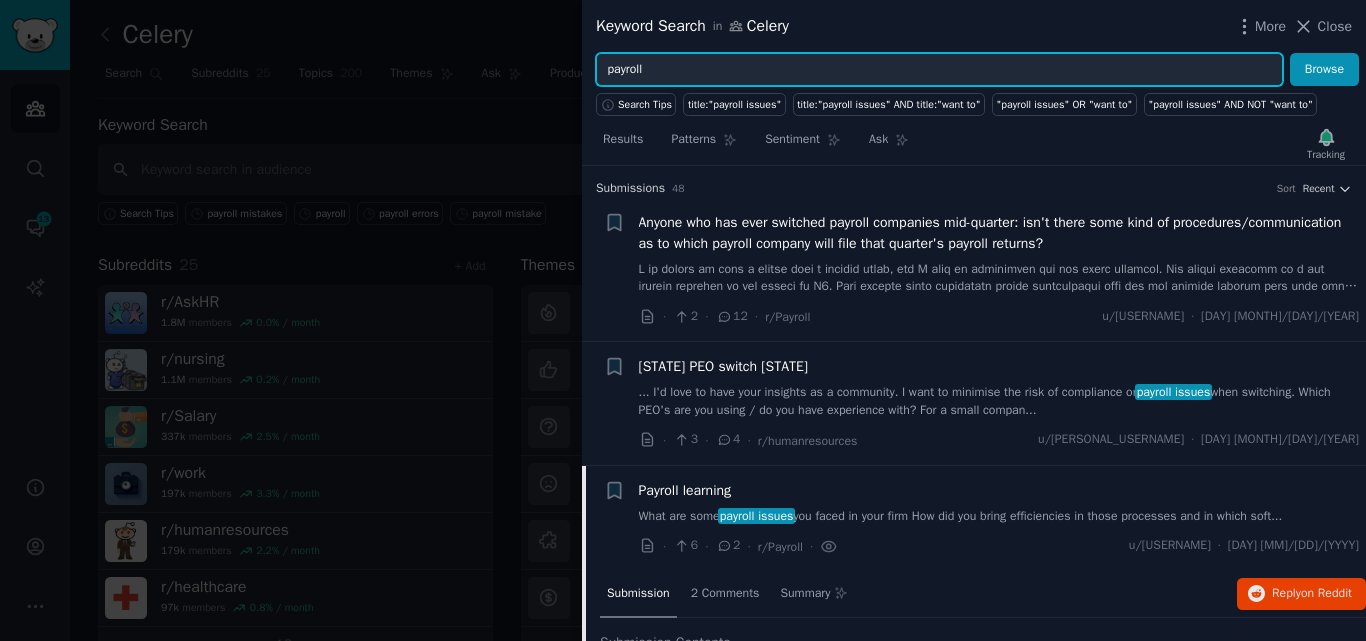 click on "payroll" at bounding box center (939, 70) 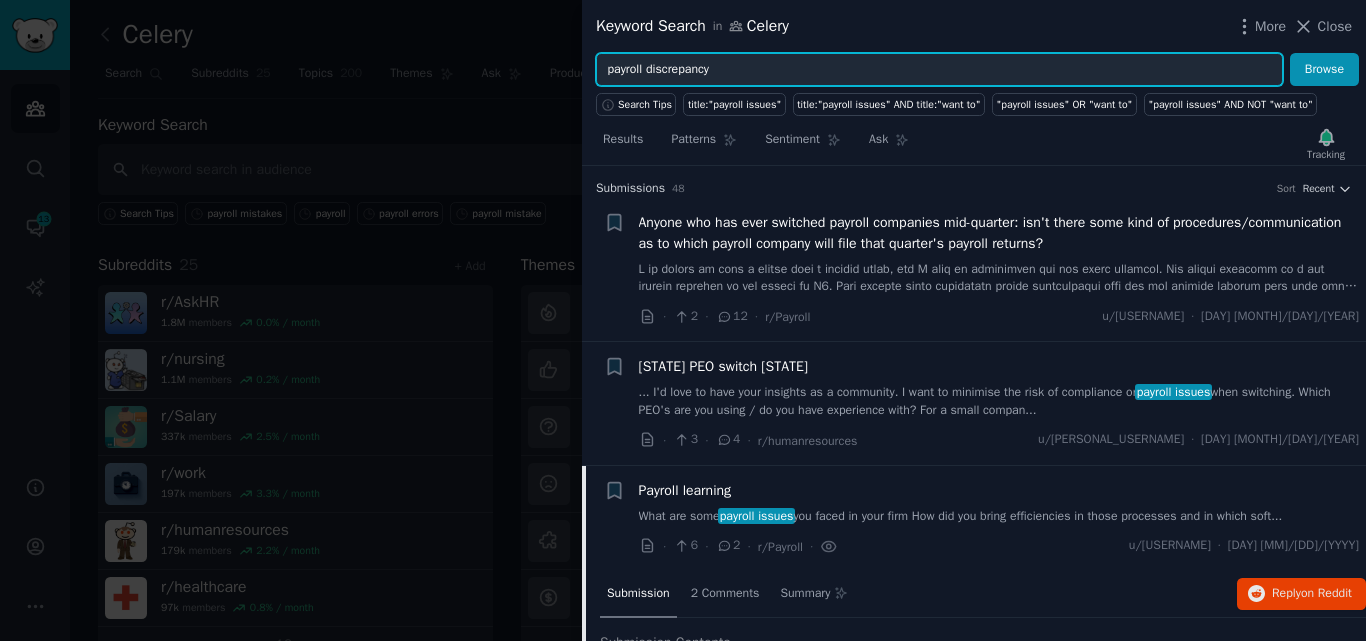 type on "payroll discrepancy" 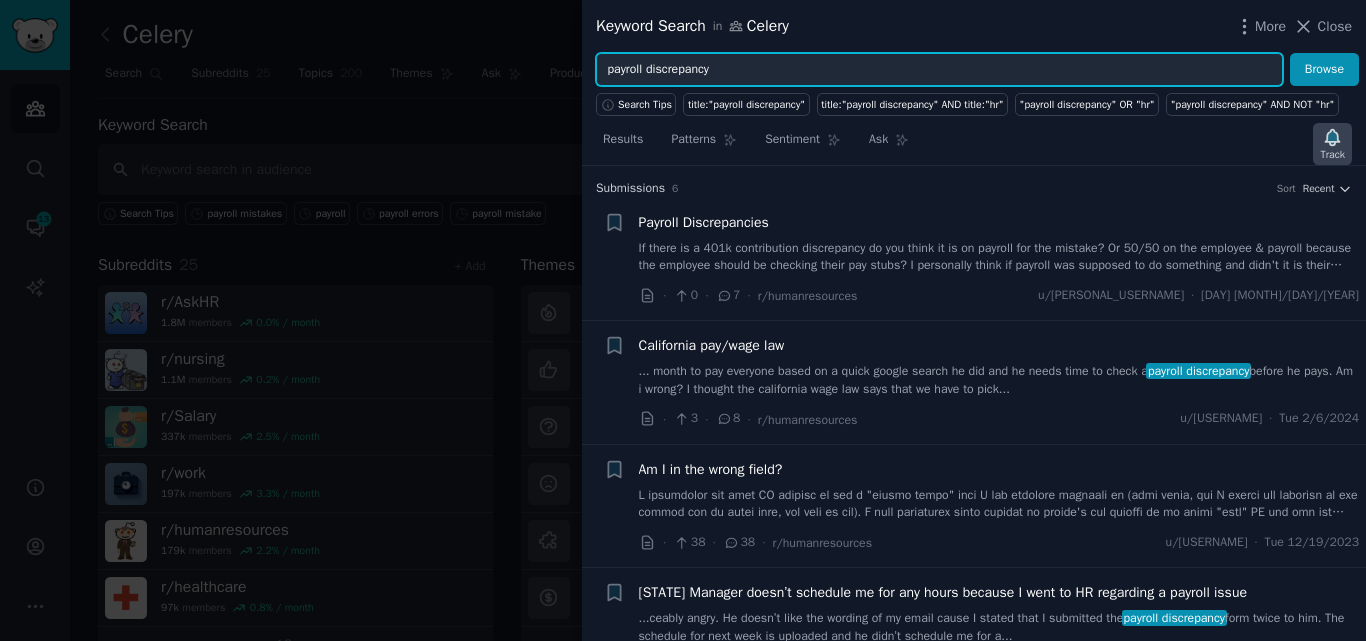 click 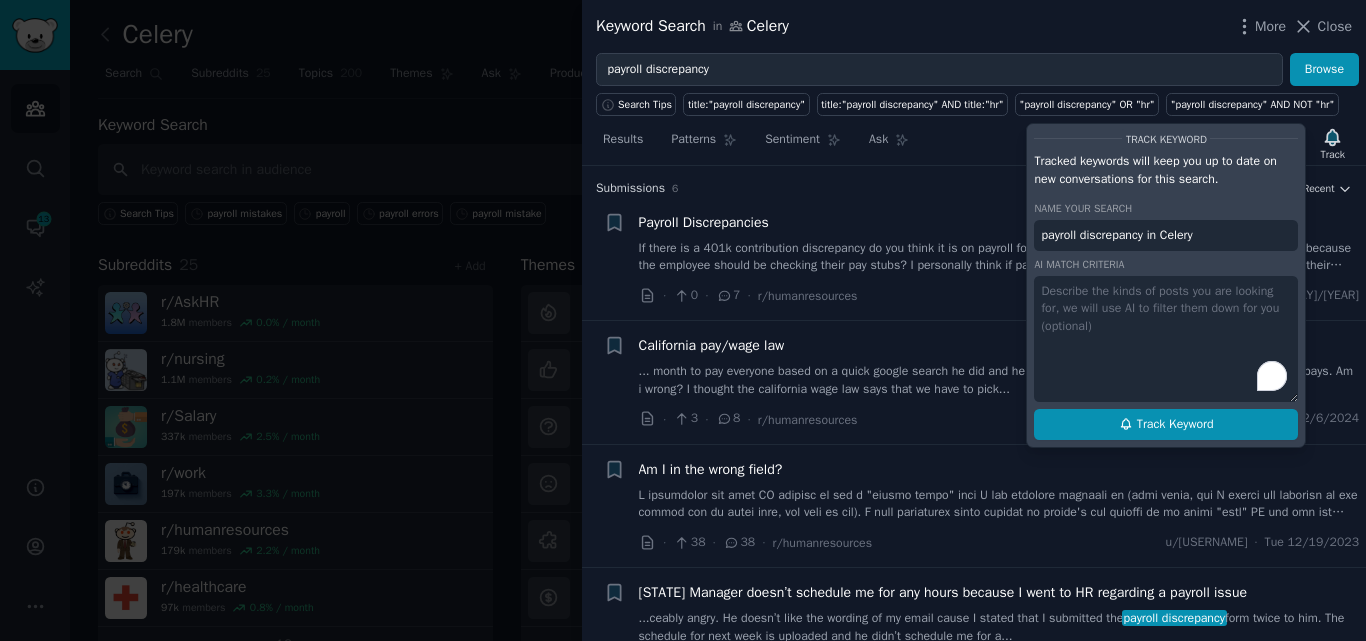 click on "Track Keyword" at bounding box center [1175, 425] 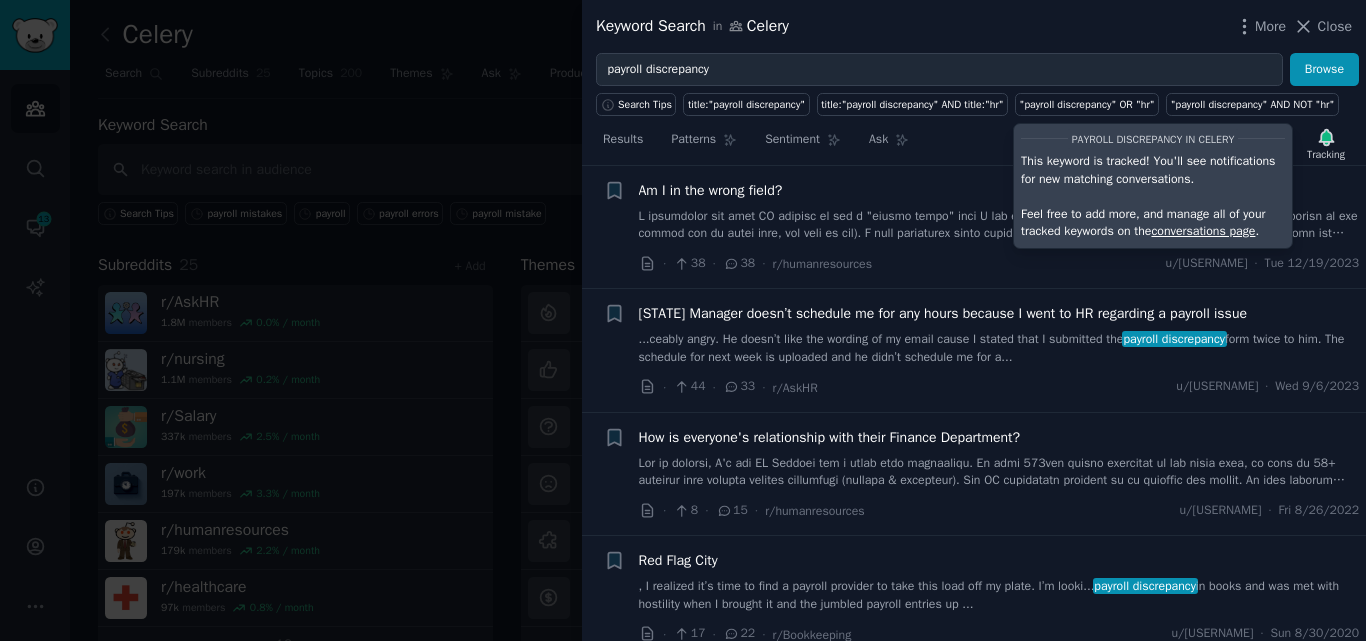scroll, scrollTop: 298, scrollLeft: 0, axis: vertical 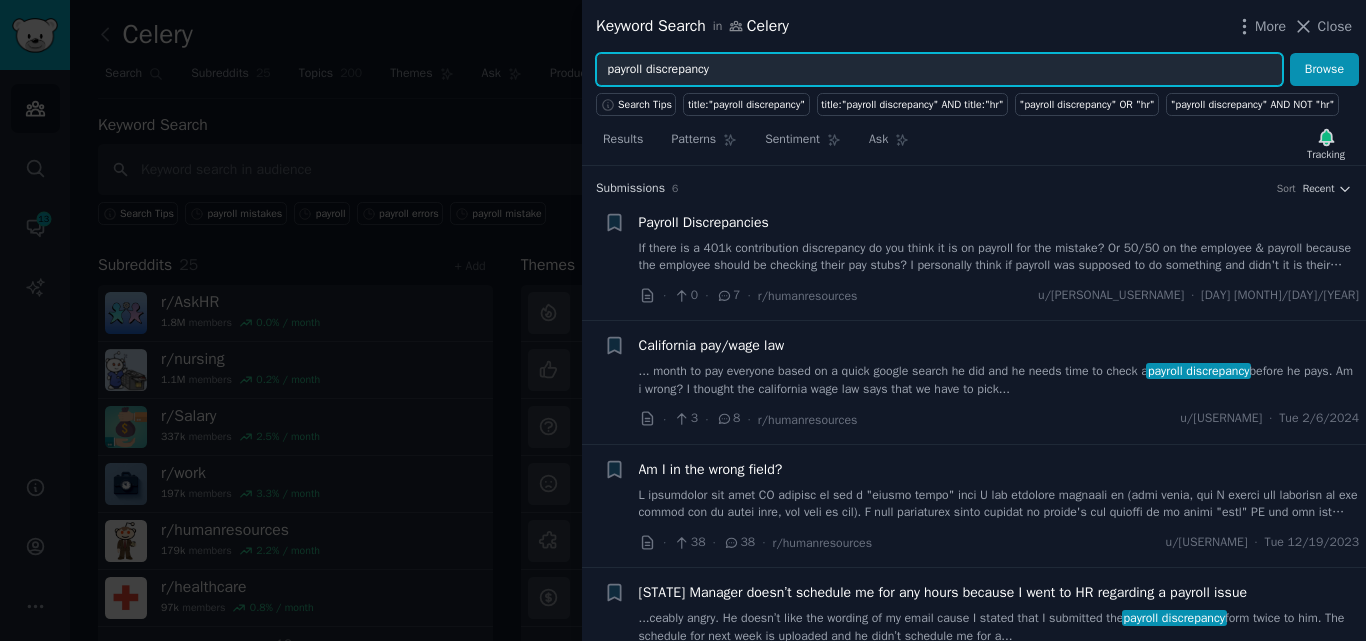 click on "payroll discrepancy" at bounding box center [939, 70] 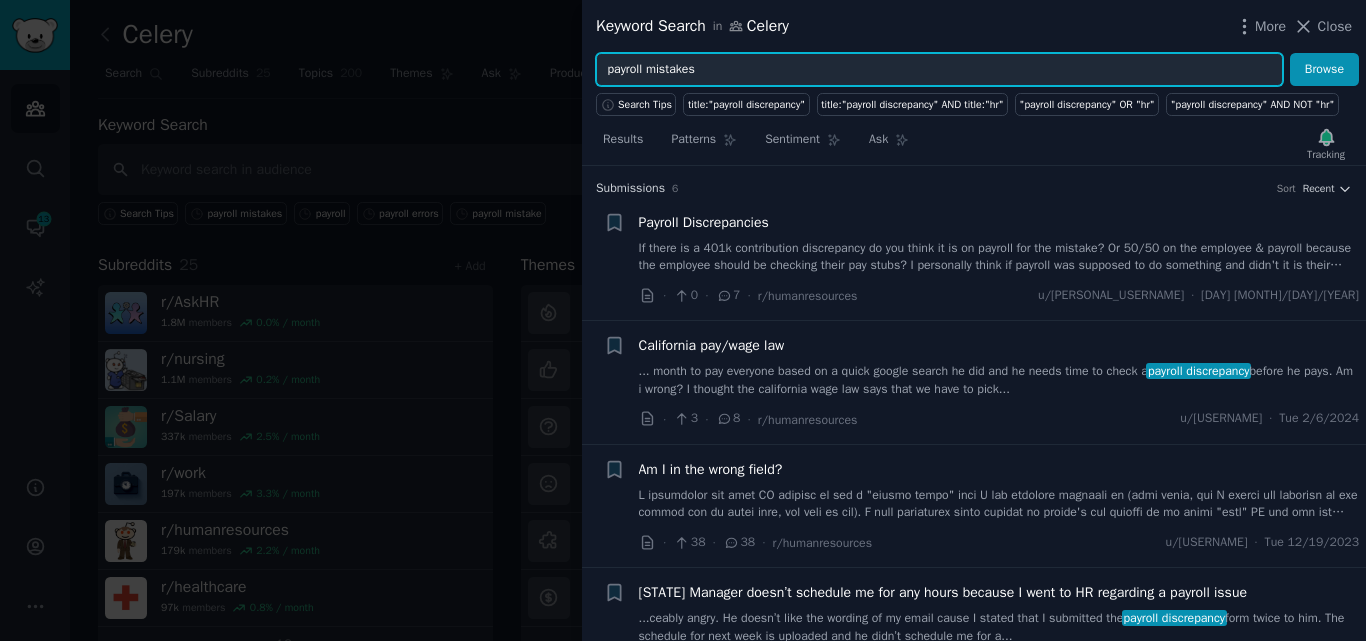 click on "Browse" at bounding box center (1324, 70) 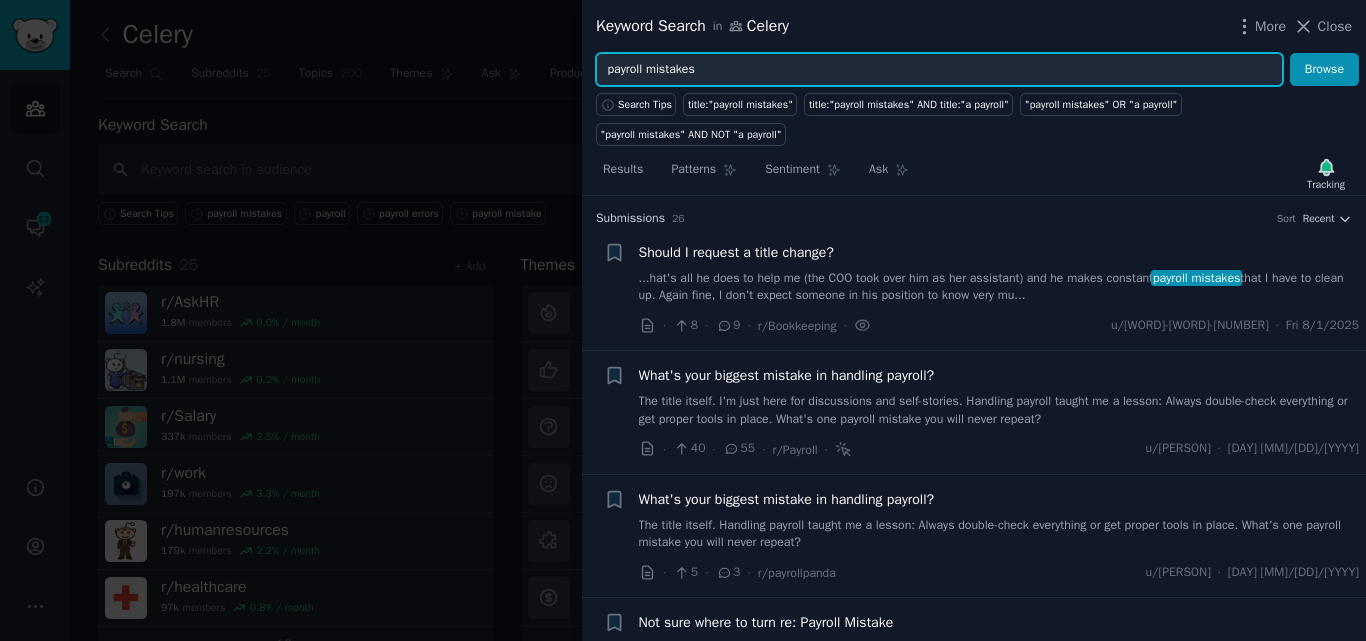 drag, startPoint x: 700, startPoint y: 69, endPoint x: 647, endPoint y: 73, distance: 53.15073 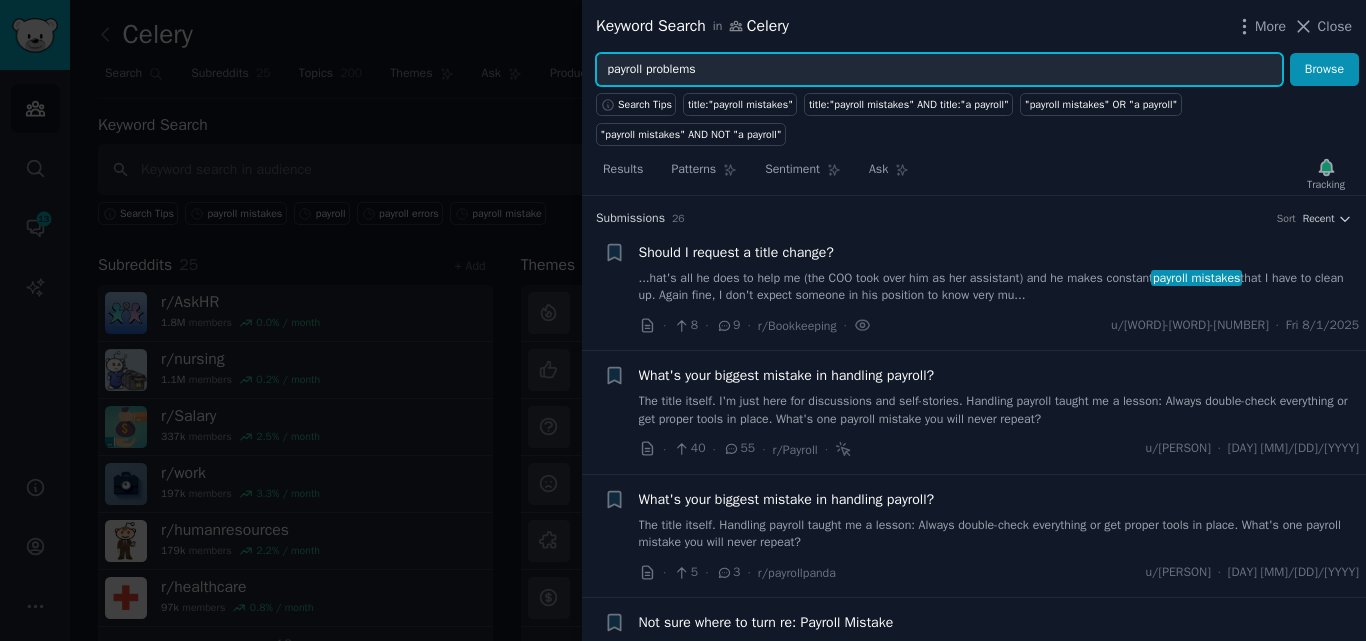 type on "payroll problems" 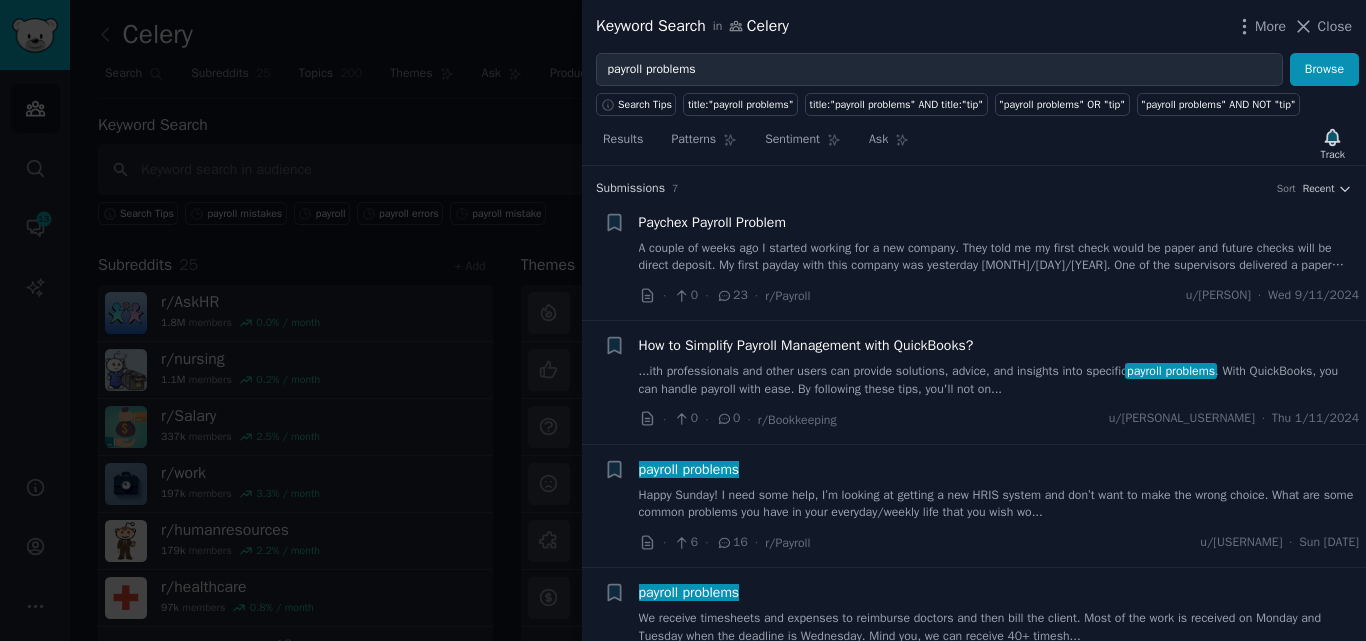 click on "Submission s [NUMBER] Sort Recent" at bounding box center [974, 182] 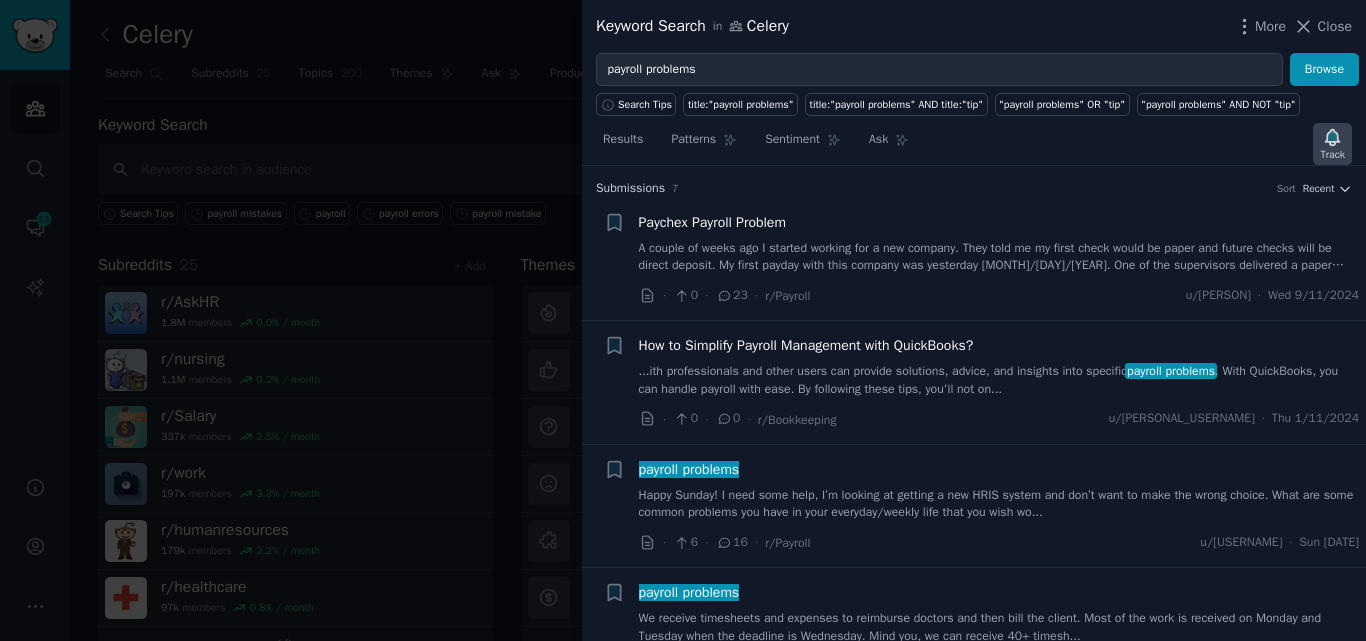 click on "Track" at bounding box center (1332, 155) 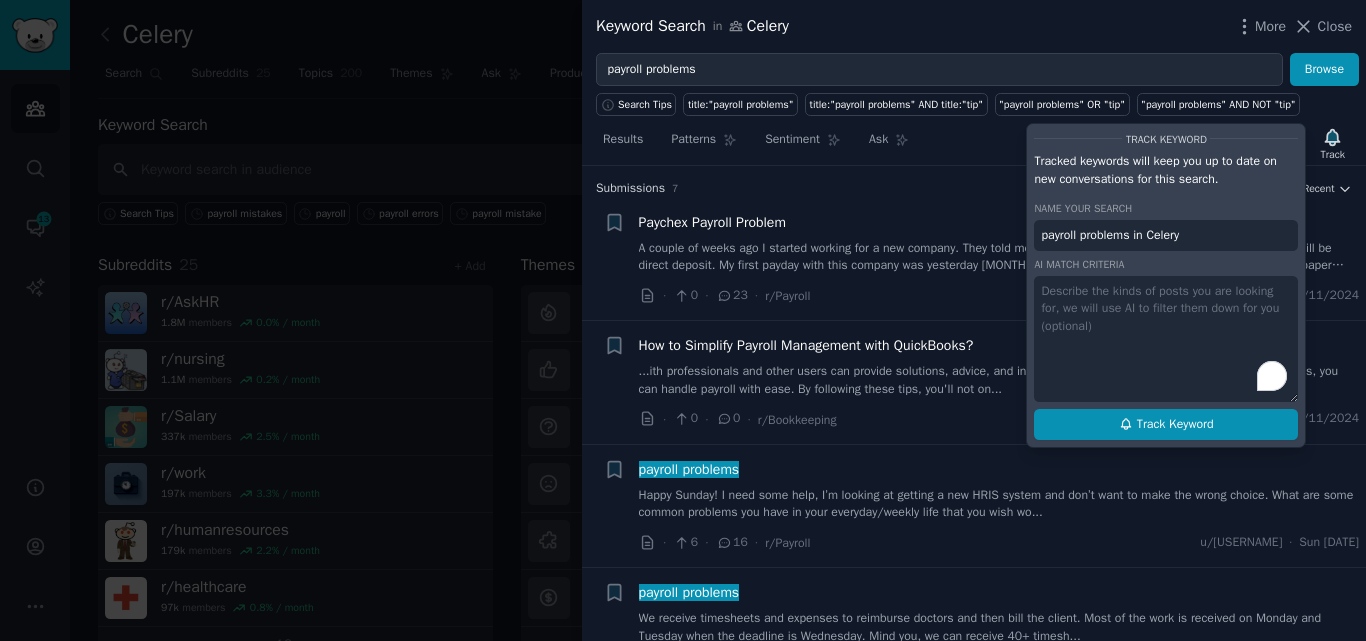 click on "Track Keyword" at bounding box center (1166, 425) 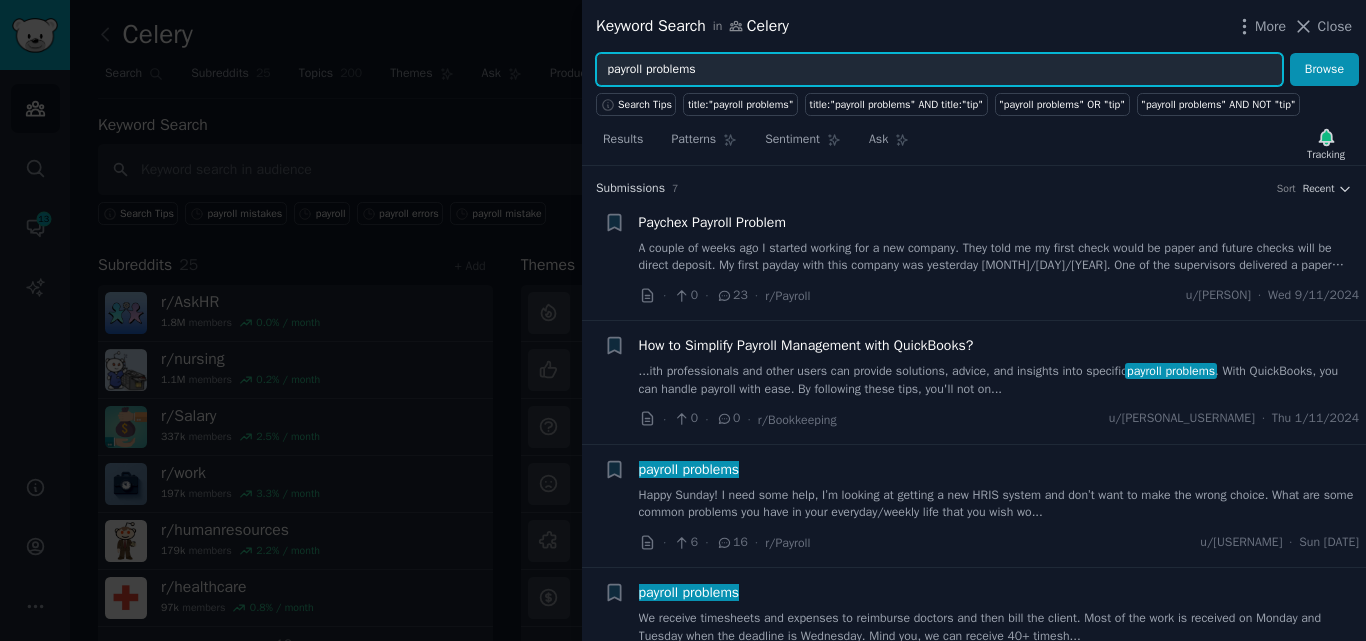 click on "payroll problems" at bounding box center (939, 70) 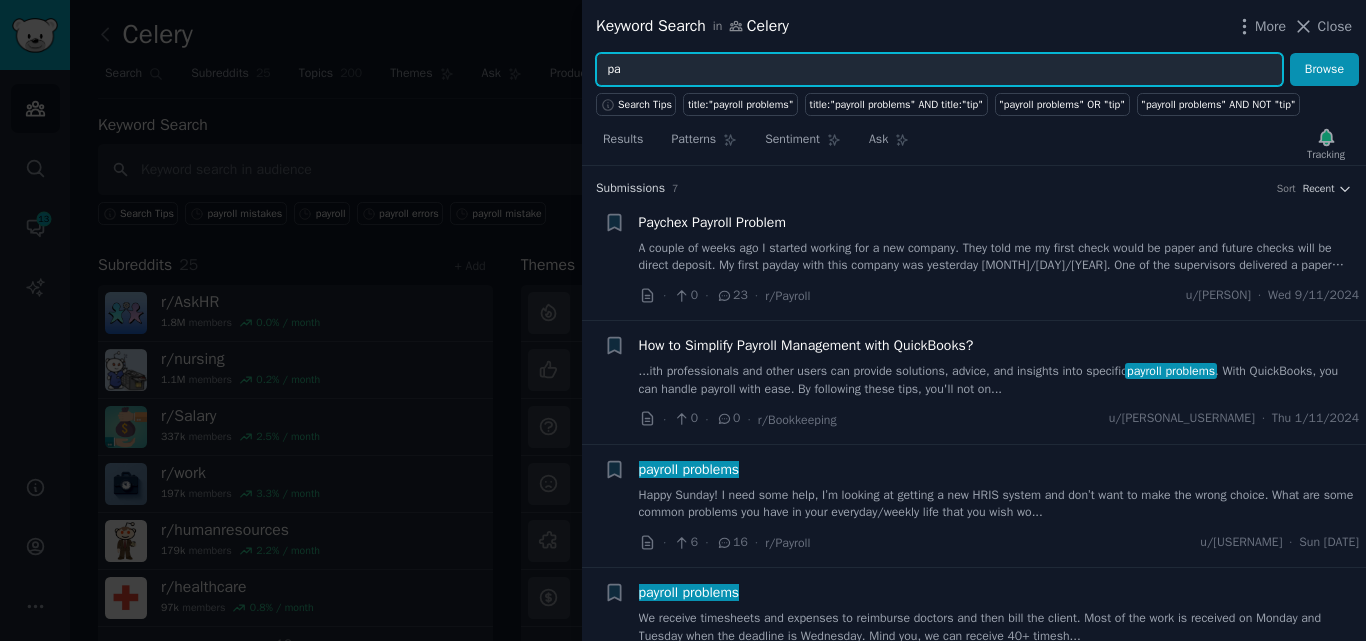 type on "p" 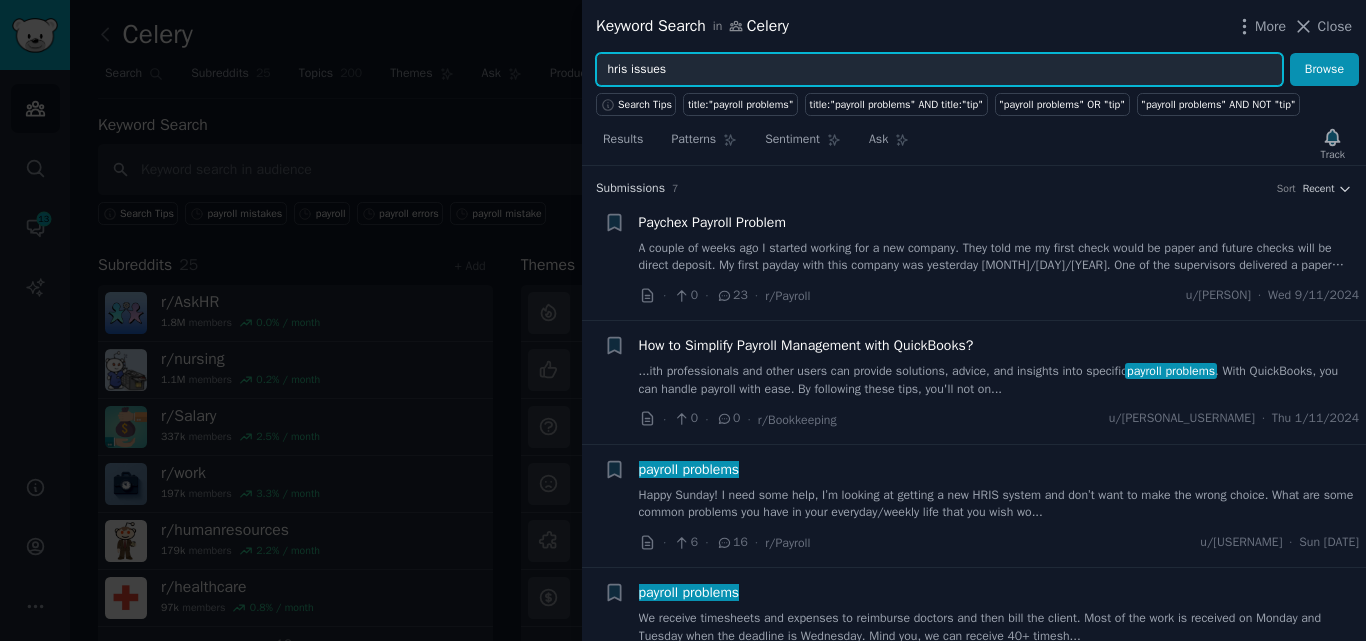 click on "Browse" at bounding box center (1324, 70) 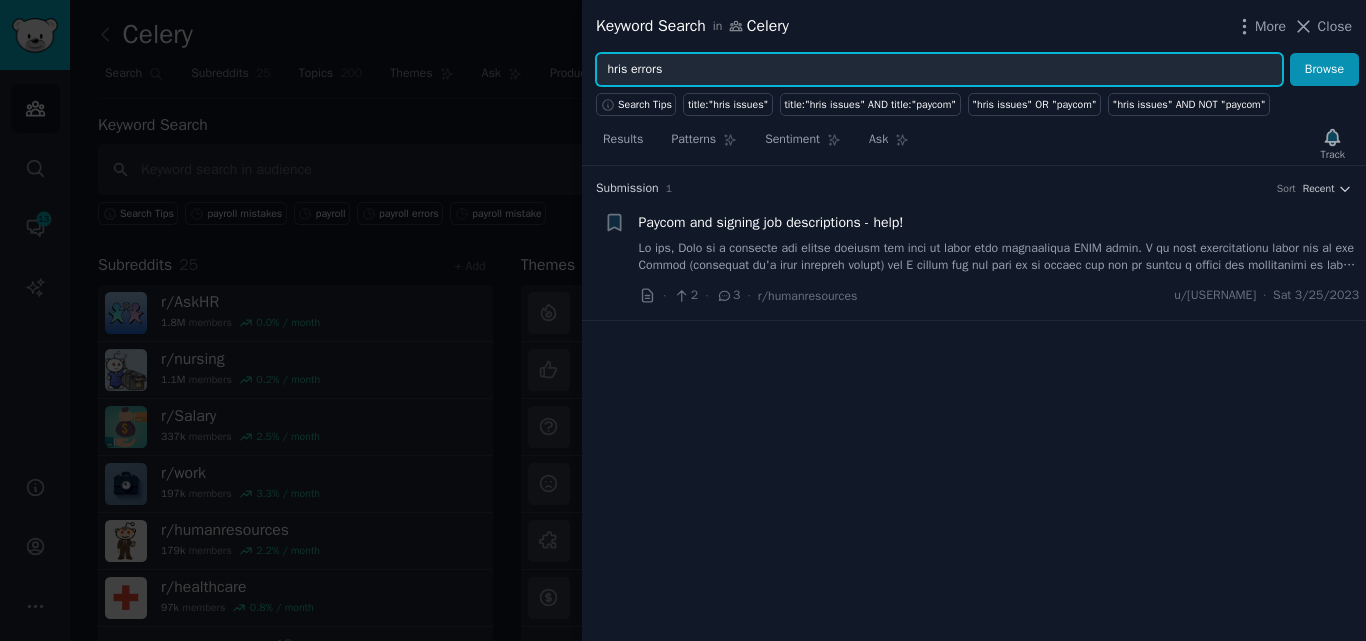 click on "Browse" at bounding box center (1324, 70) 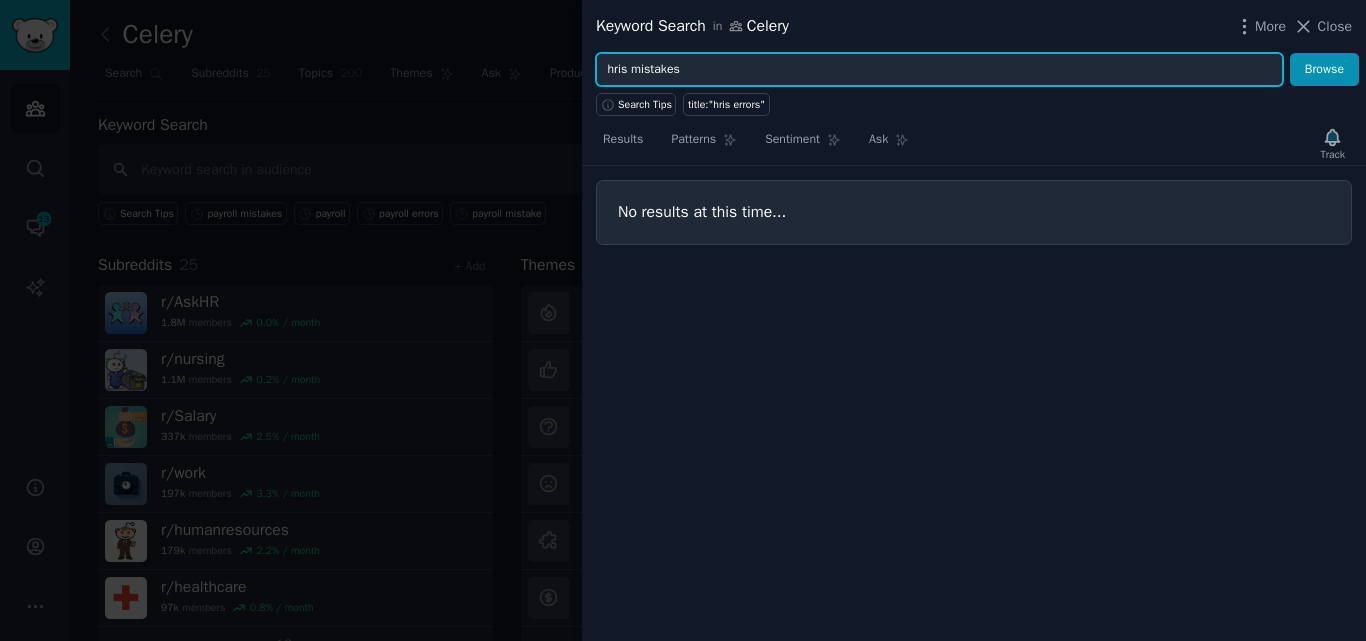 type on "hris mistakes" 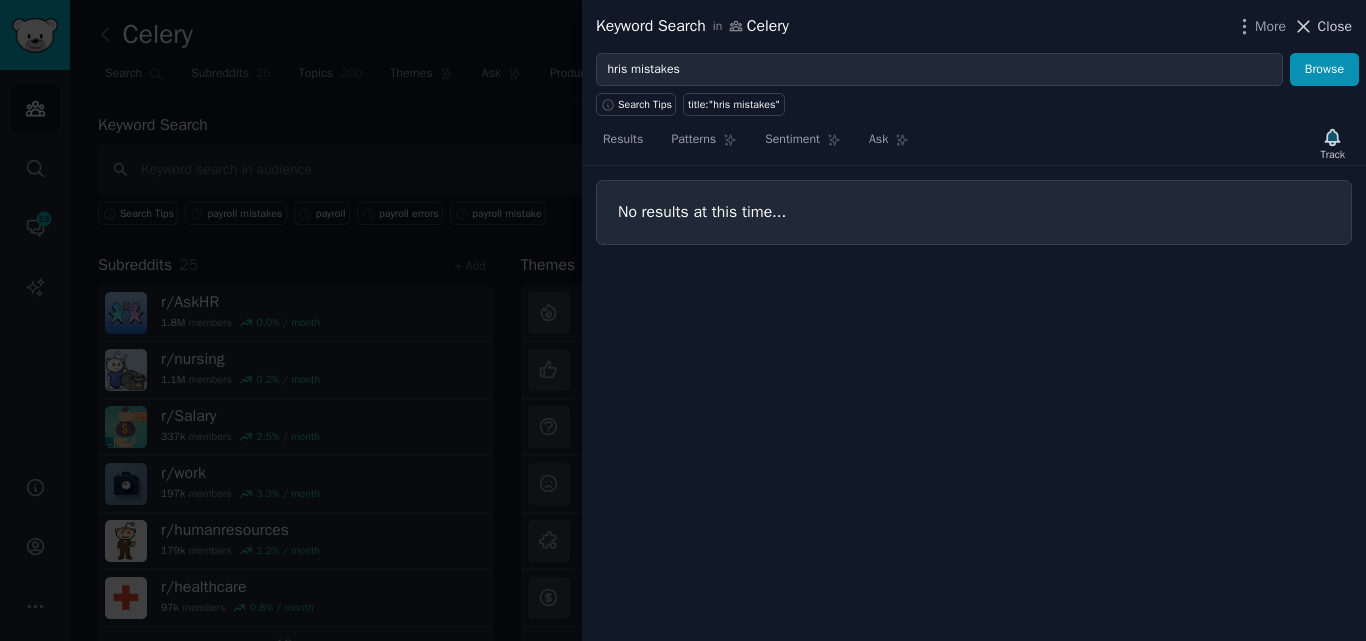 click on "Close" at bounding box center [1322, 26] 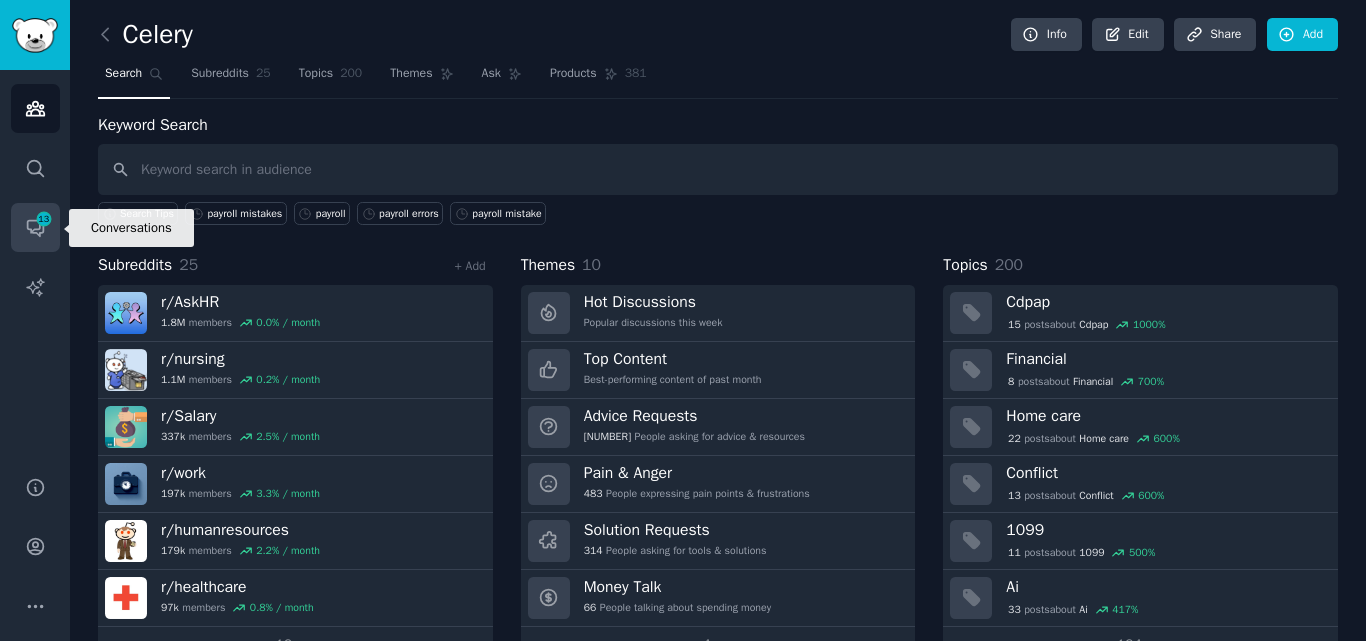 click 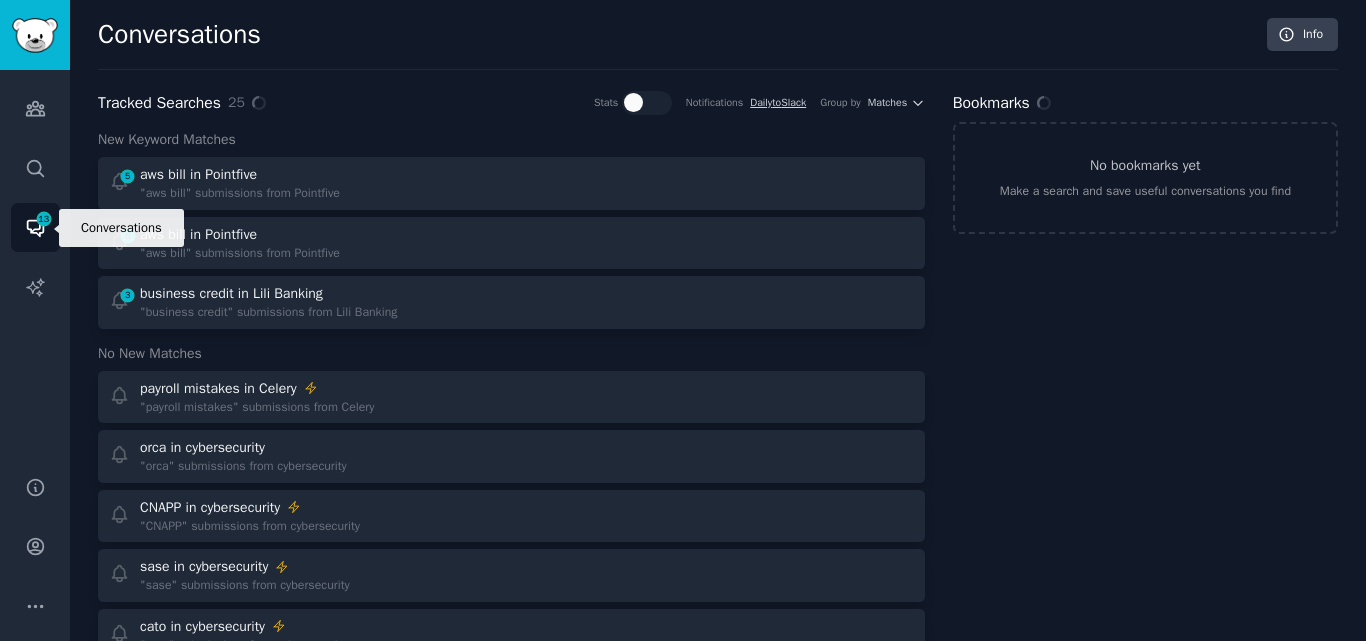 click 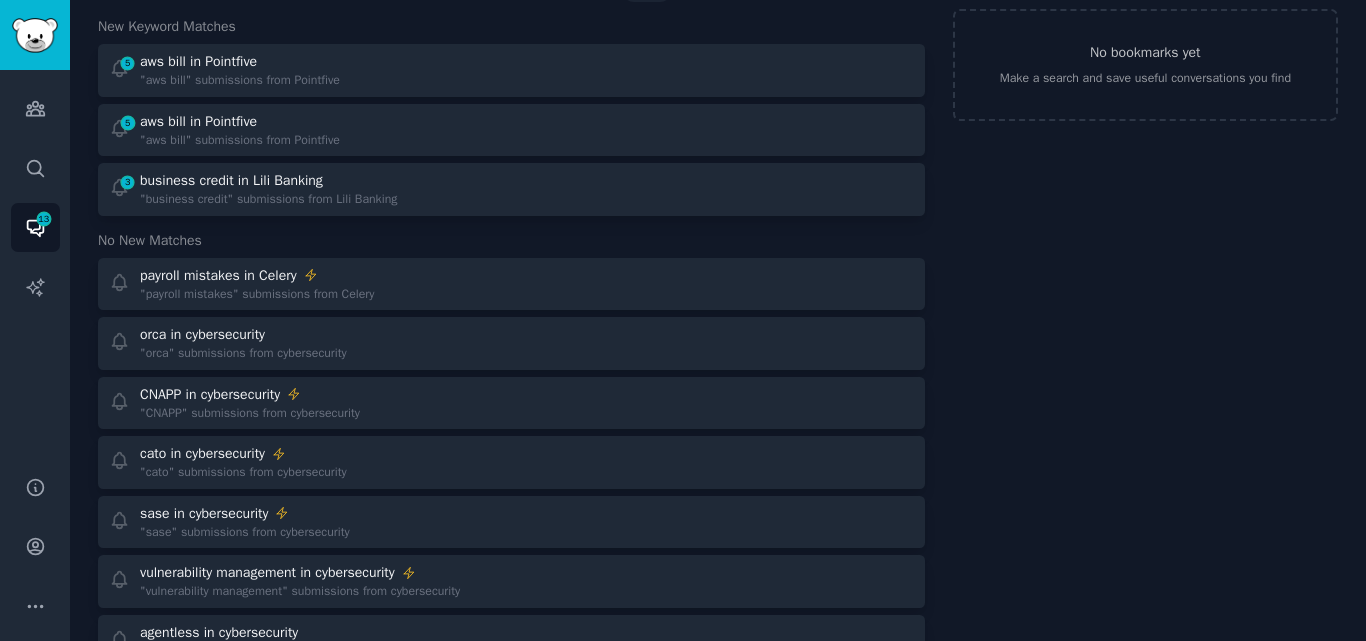 scroll, scrollTop: 0, scrollLeft: 0, axis: both 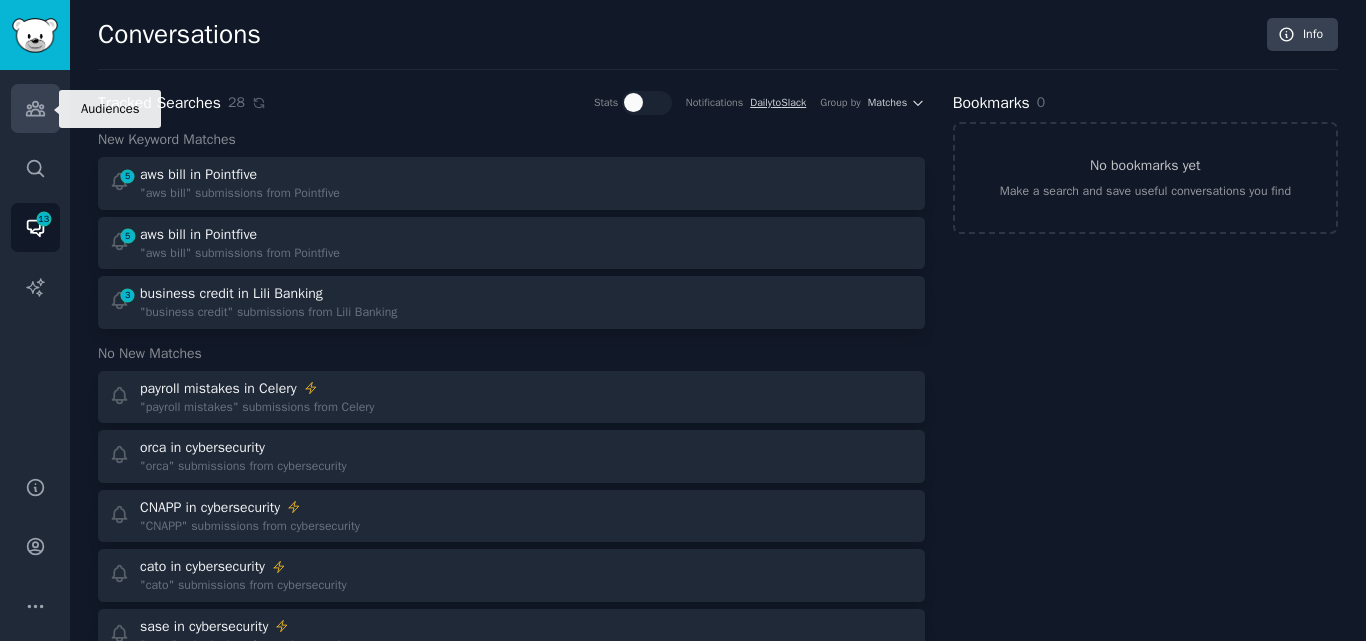 click 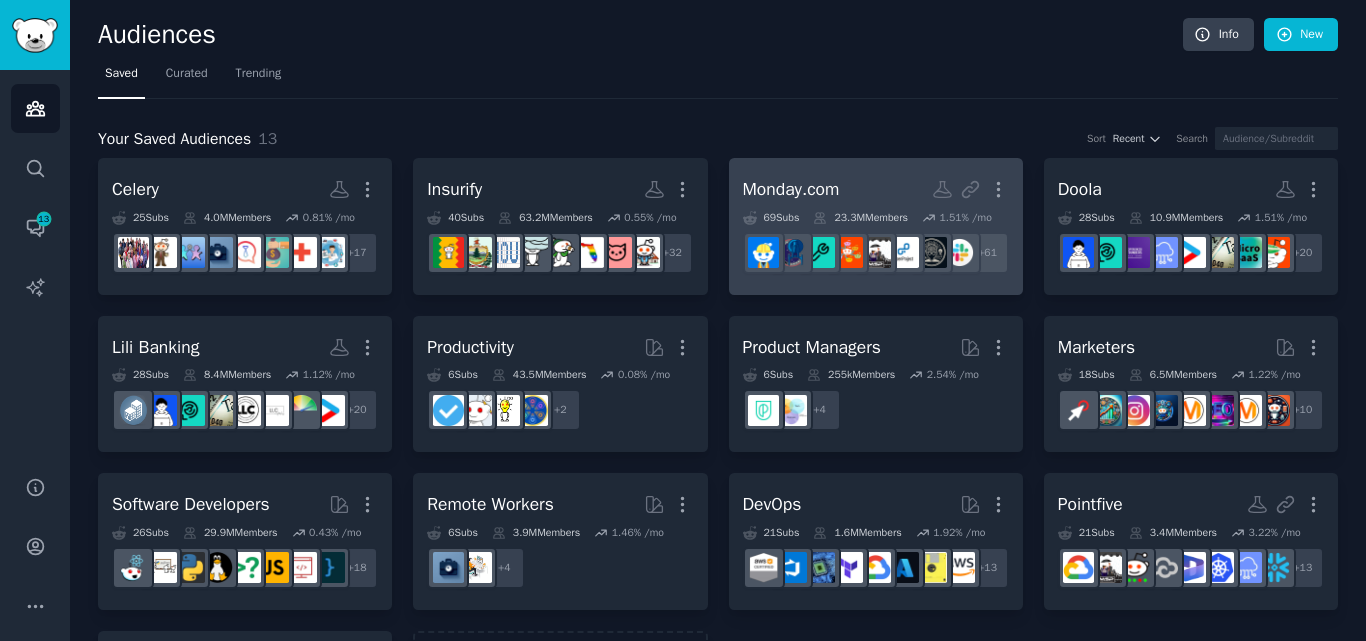 click on "Monday.com More" at bounding box center [876, 189] 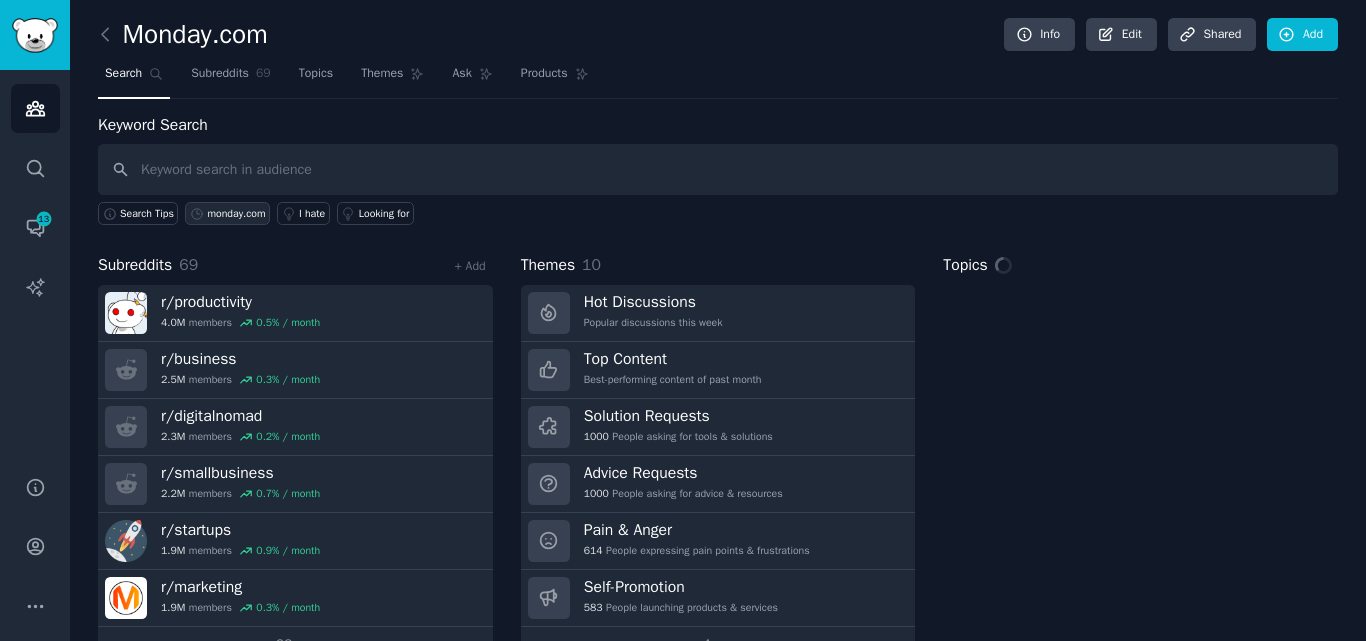 click on "monday.com" at bounding box center [236, 214] 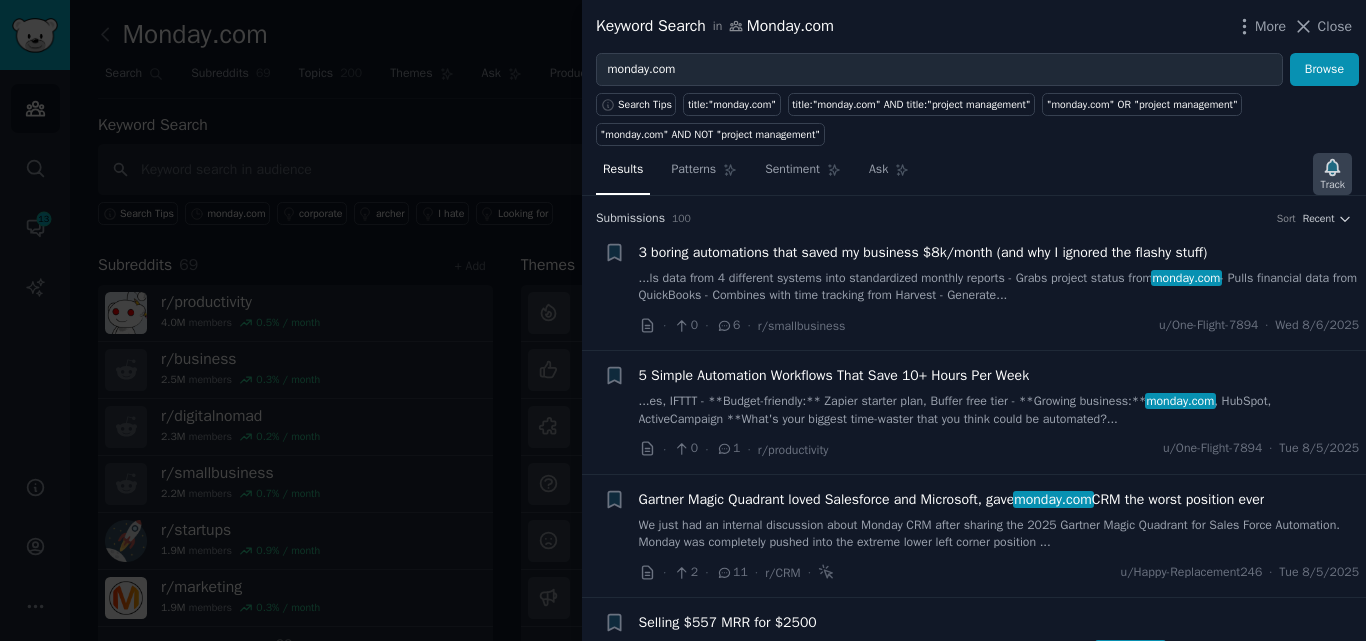 click 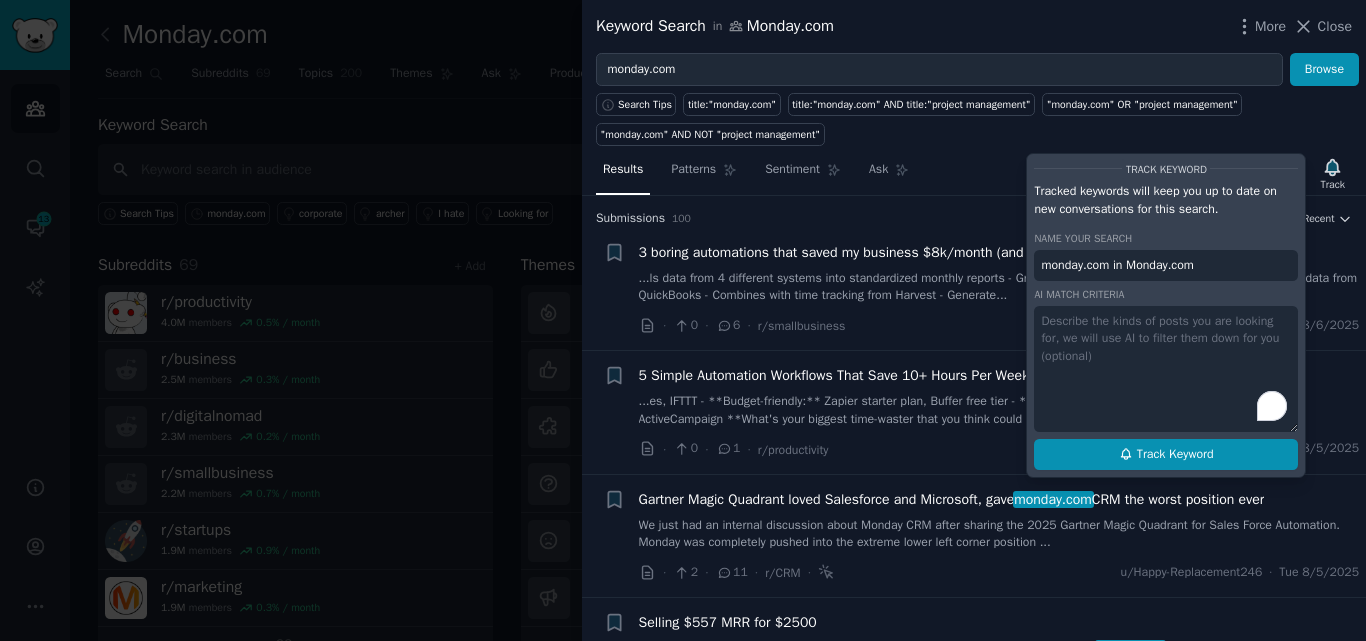 click on "Track Keyword" at bounding box center [1175, 455] 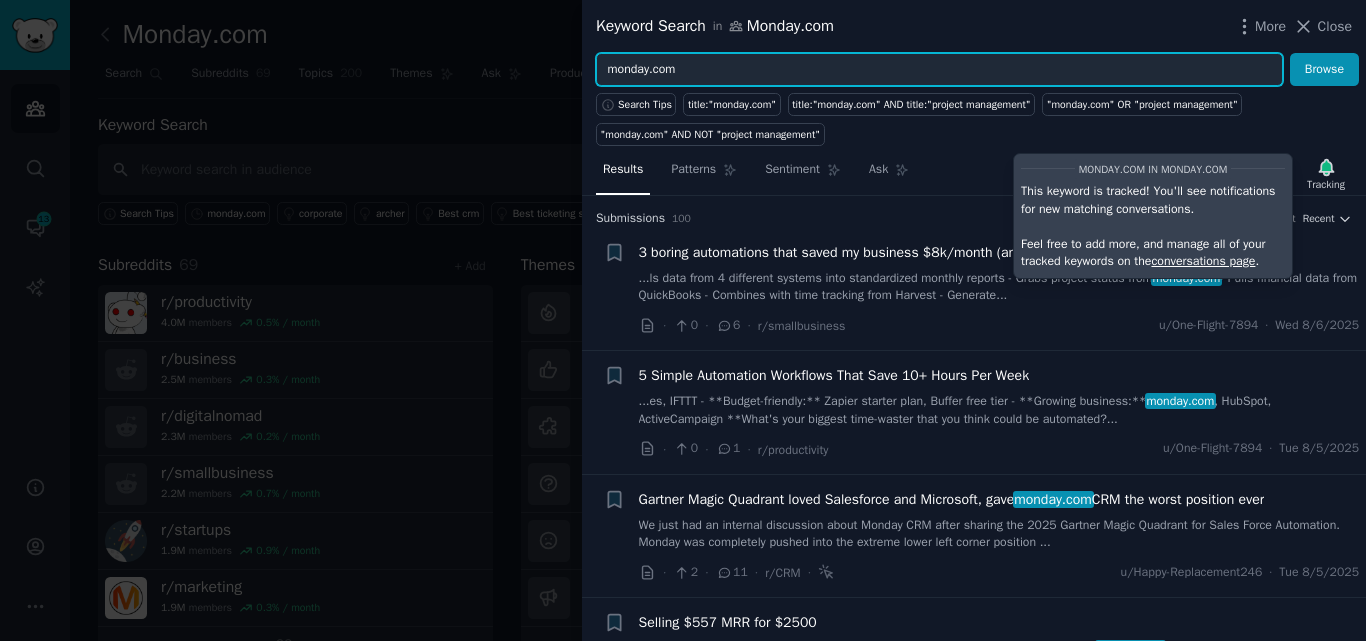 click on "monday.com" at bounding box center [939, 70] 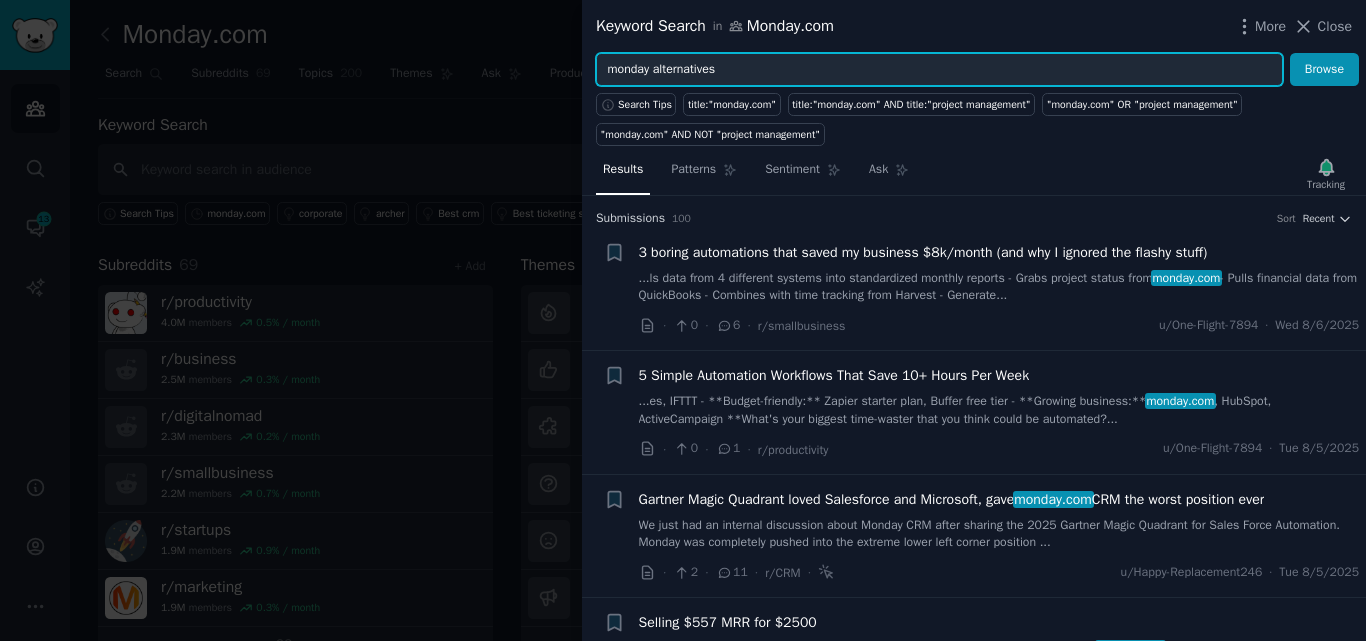 click on "Browse" at bounding box center [1324, 70] 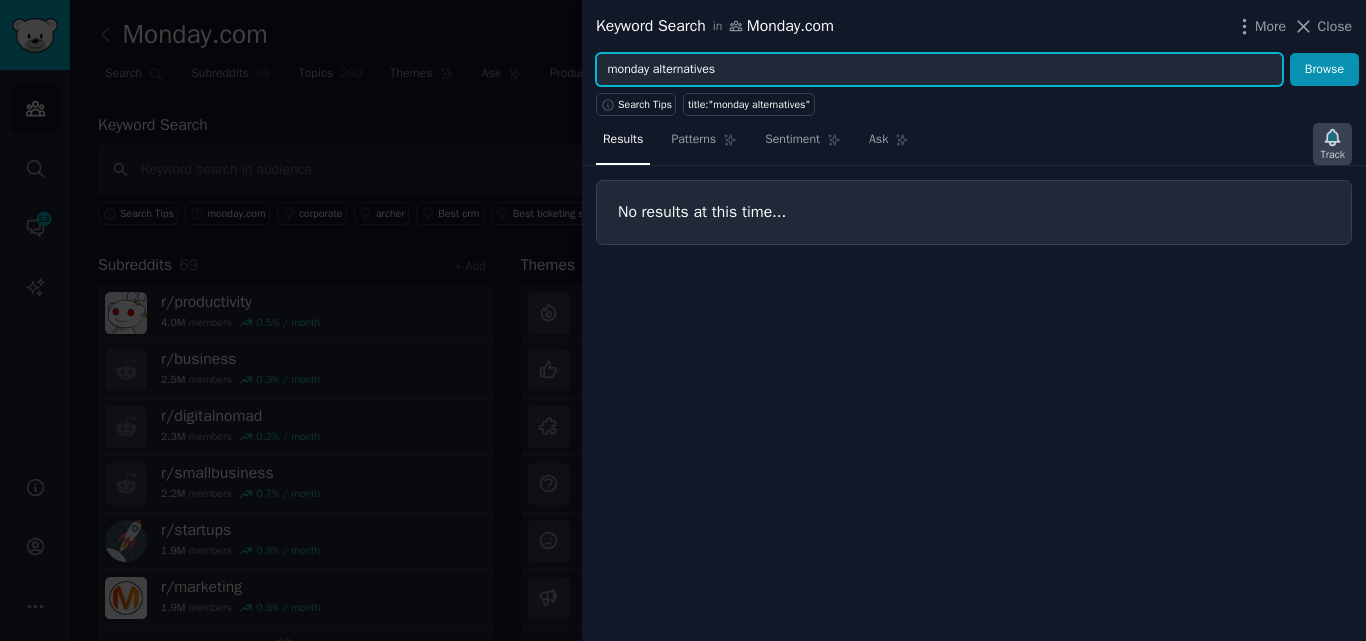 click 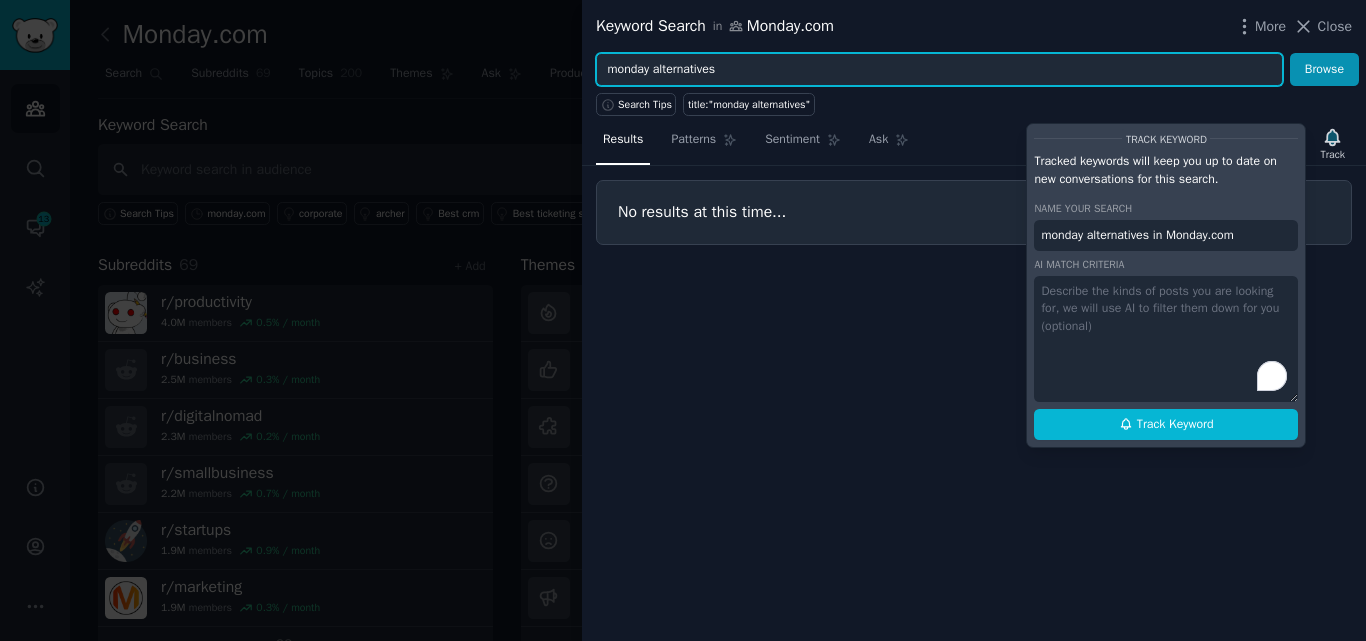 click on "monday alternatives" at bounding box center [939, 70] 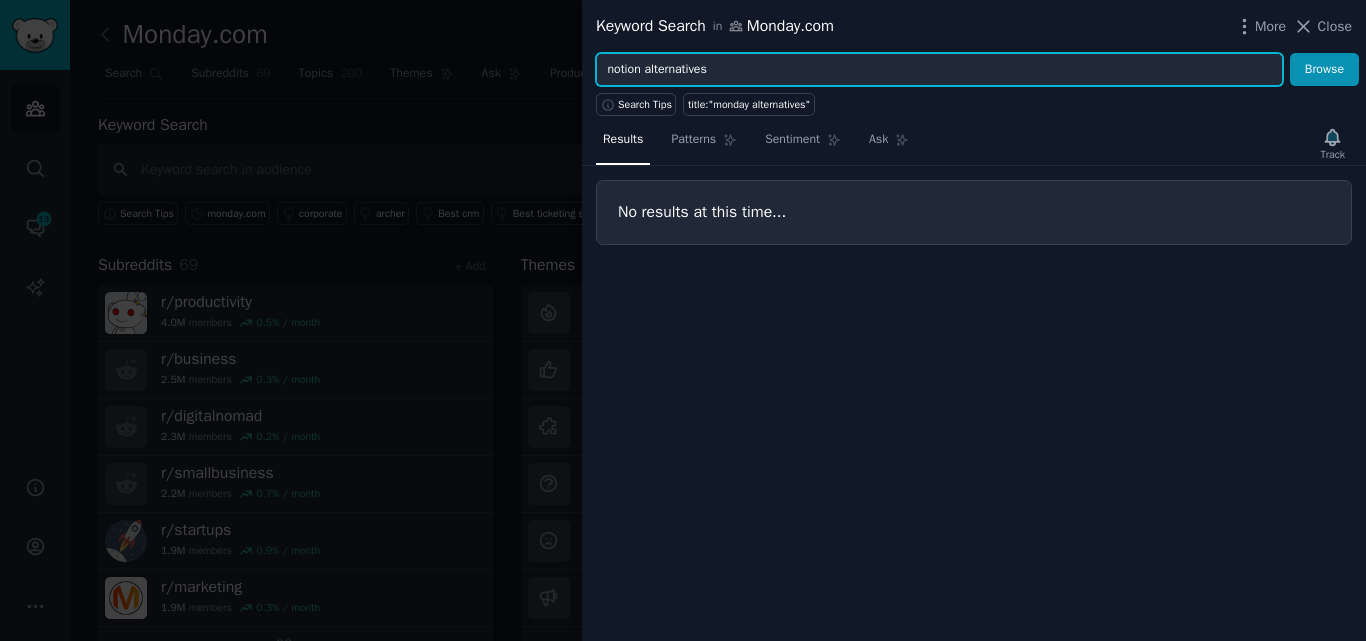type on "notion alternatives" 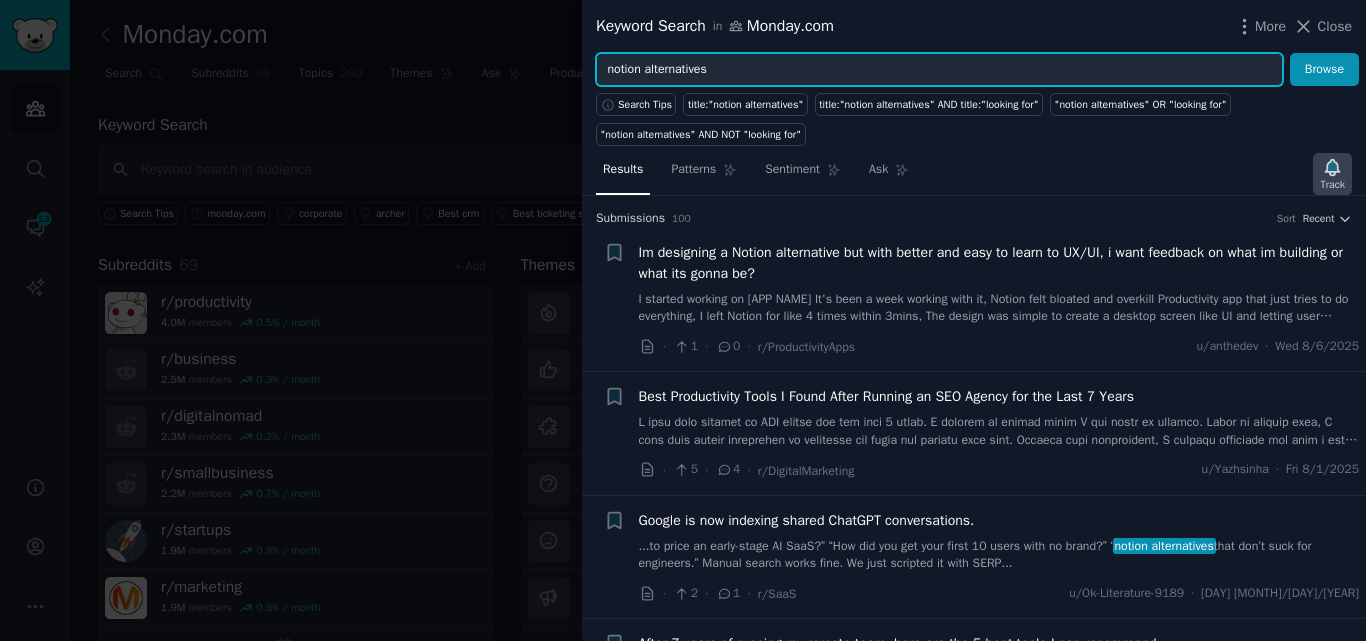 click 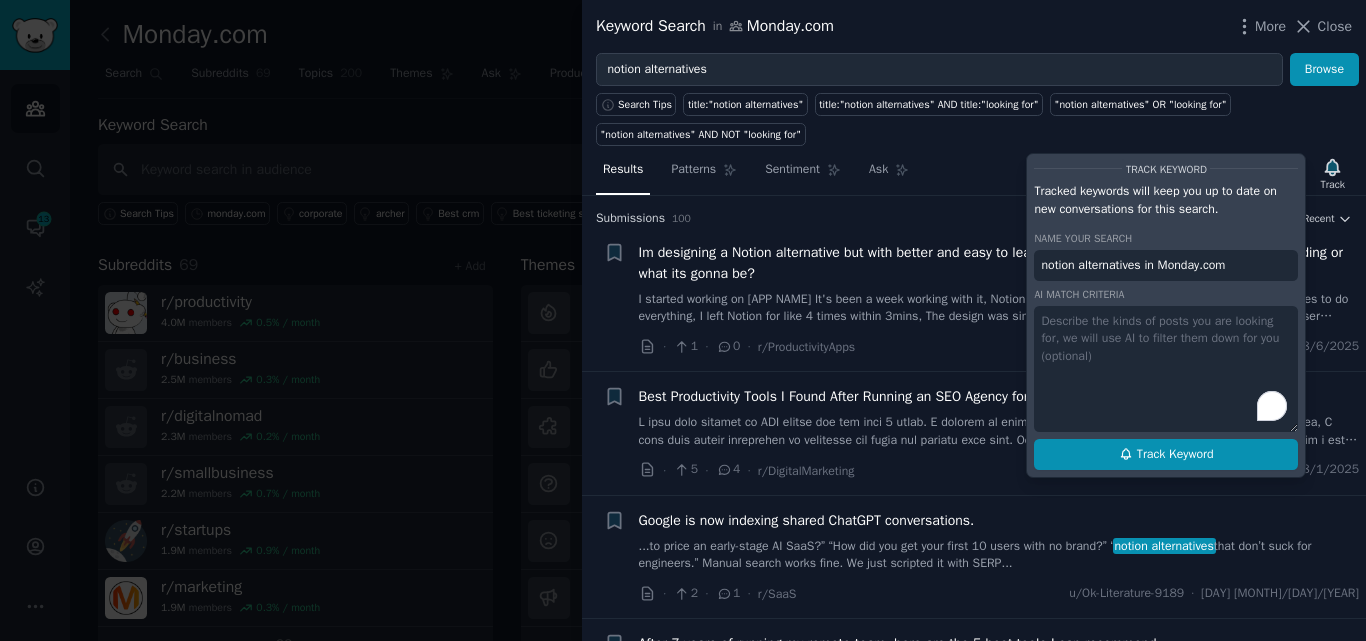 click 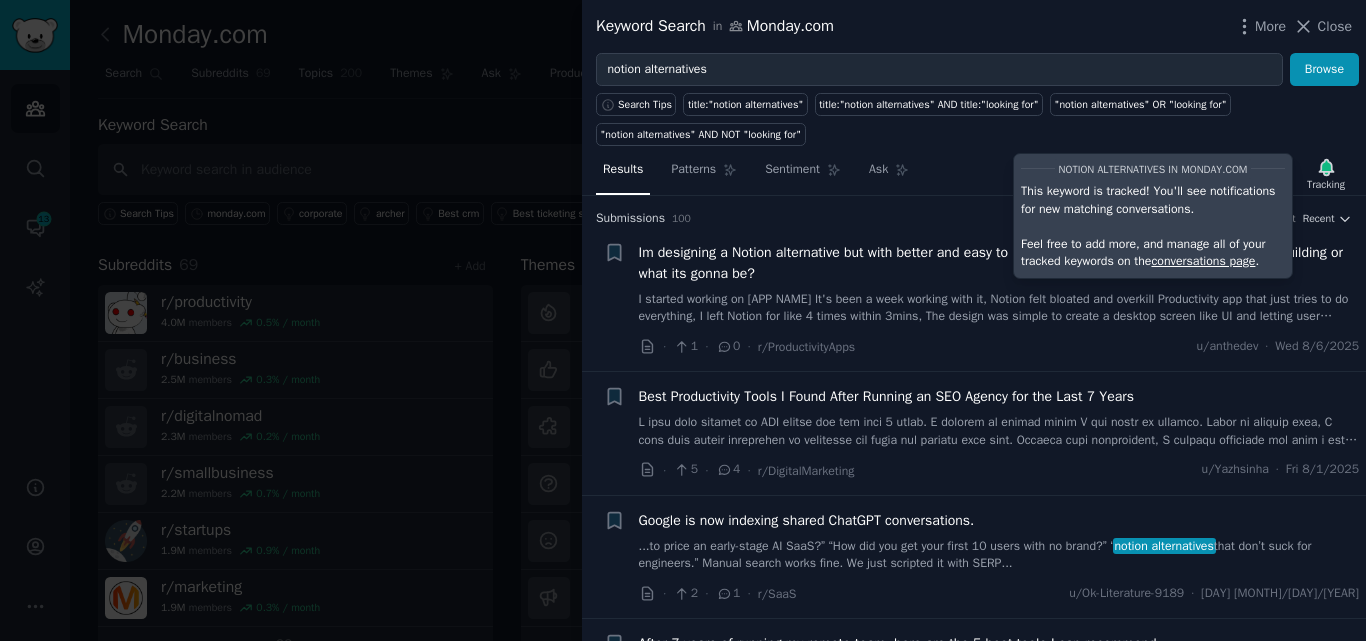 click at bounding box center [999, 431] 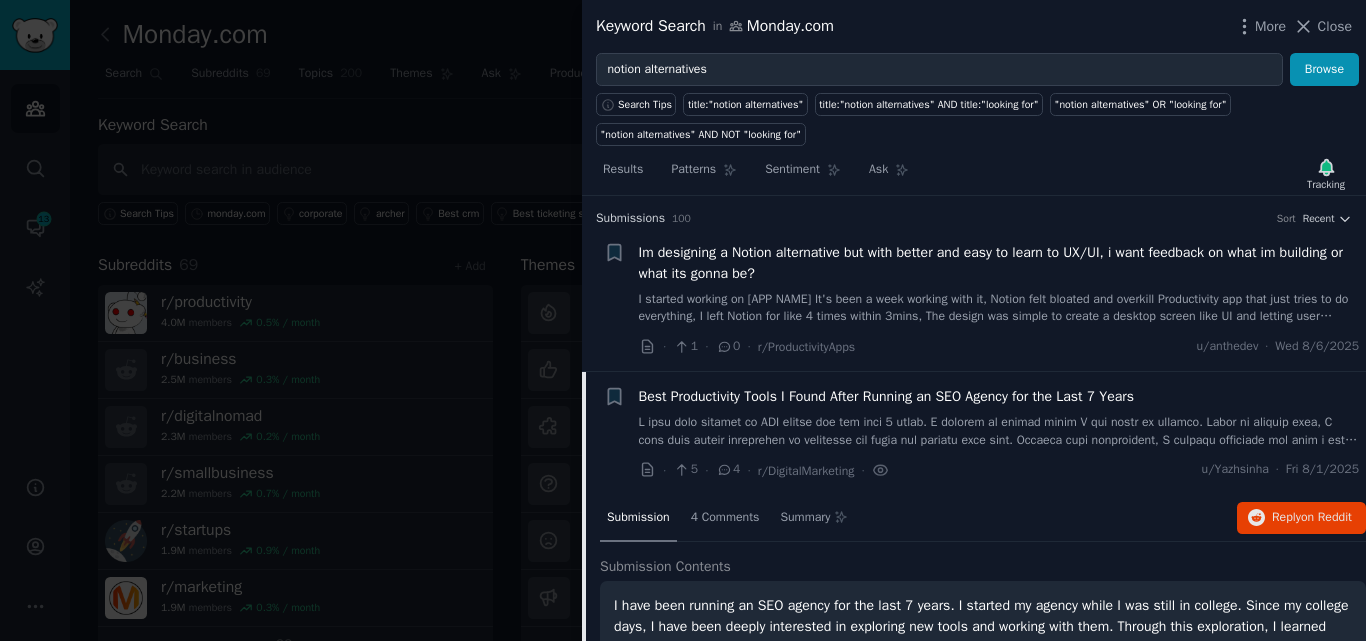 scroll, scrollTop: 176, scrollLeft: 0, axis: vertical 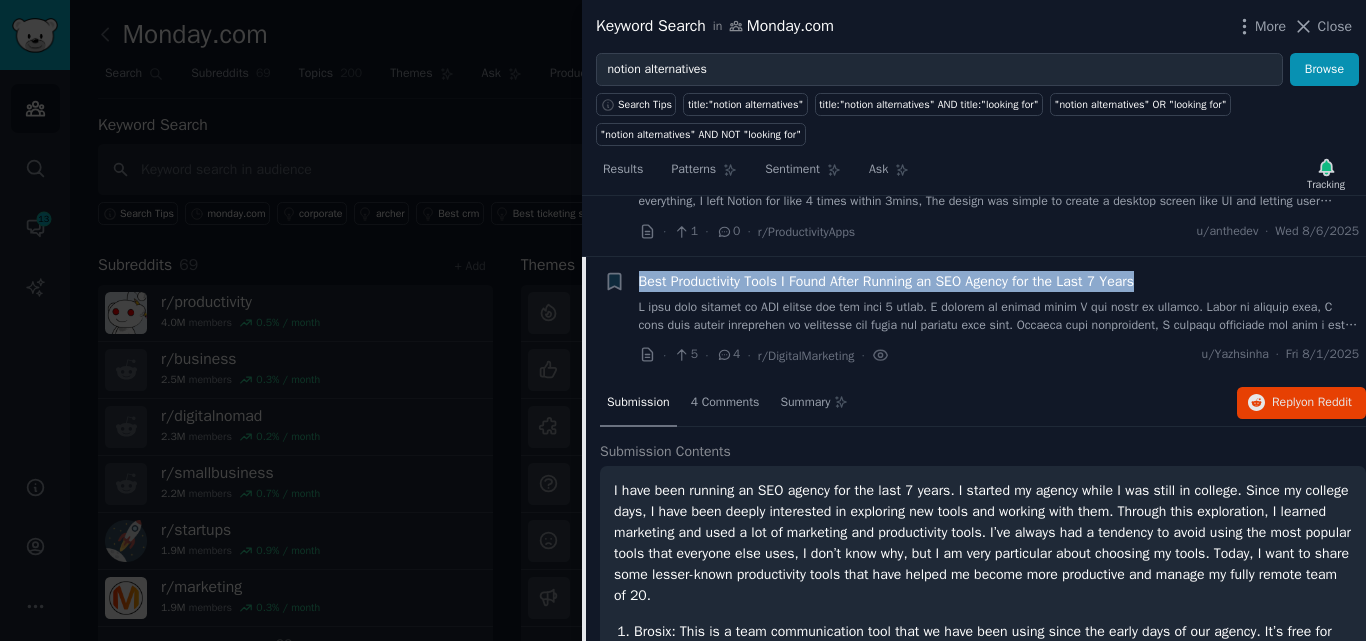 drag, startPoint x: 1160, startPoint y: 279, endPoint x: 637, endPoint y: 278, distance: 523.001 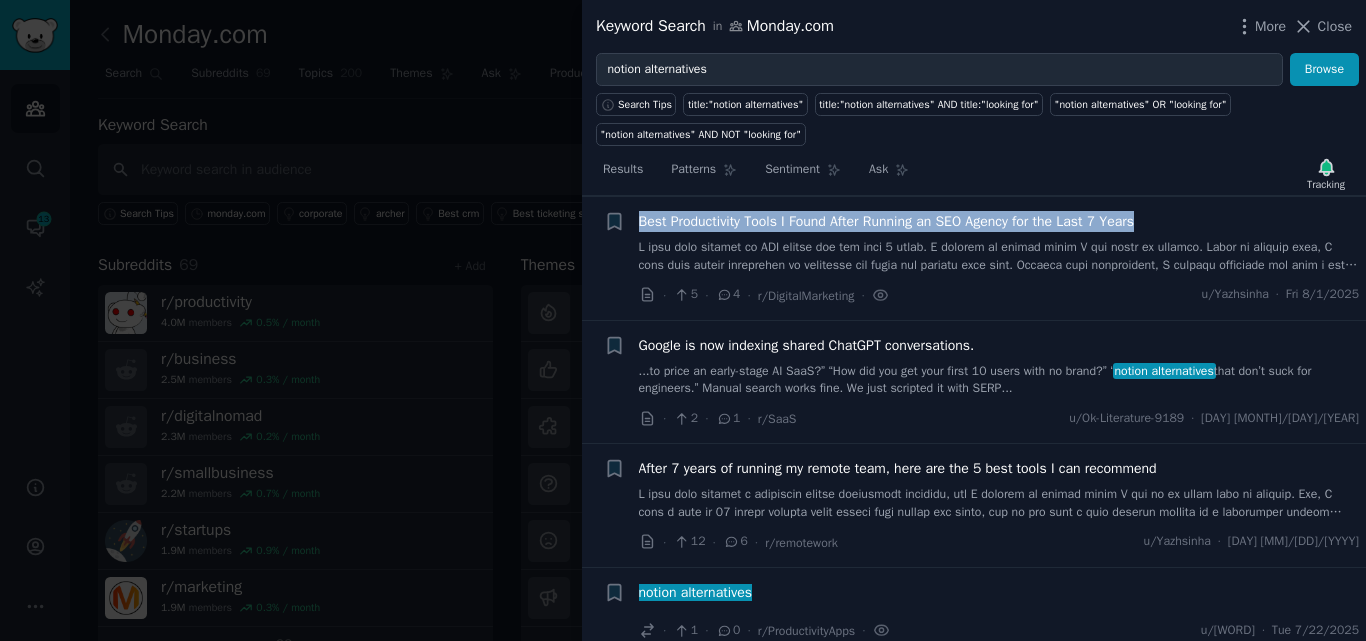 scroll, scrollTop: 176, scrollLeft: 0, axis: vertical 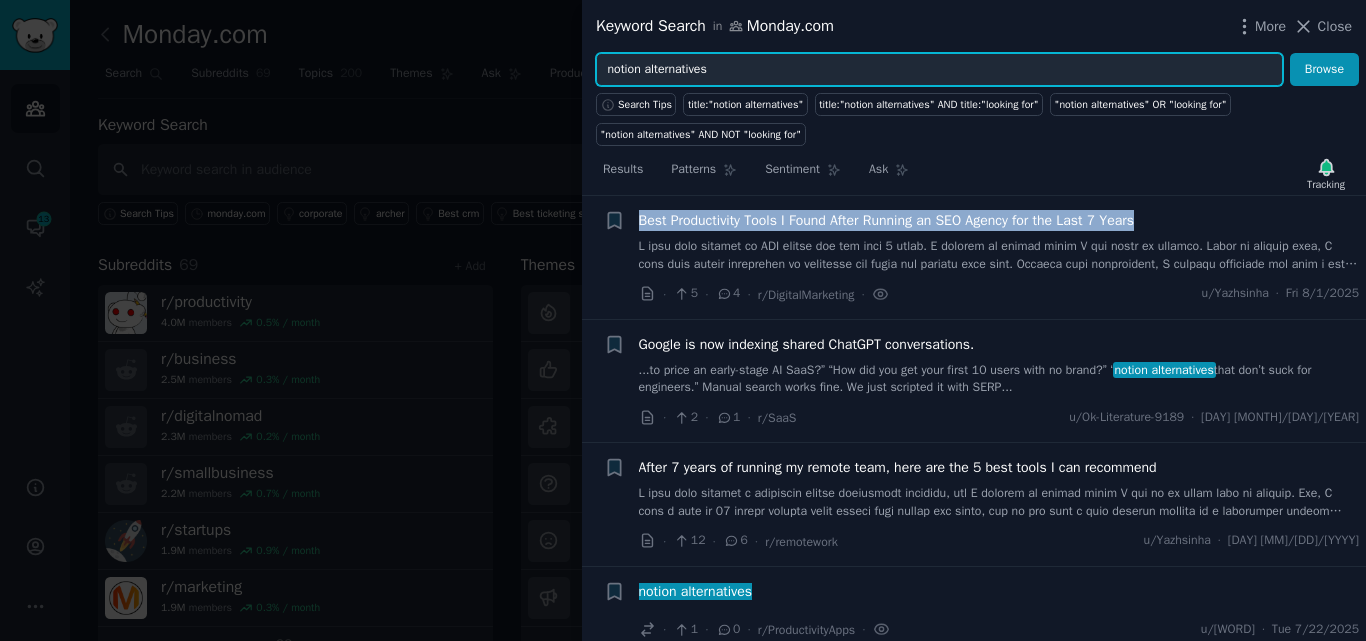 click on "[WORD] alternatives Browse" at bounding box center [974, 70] 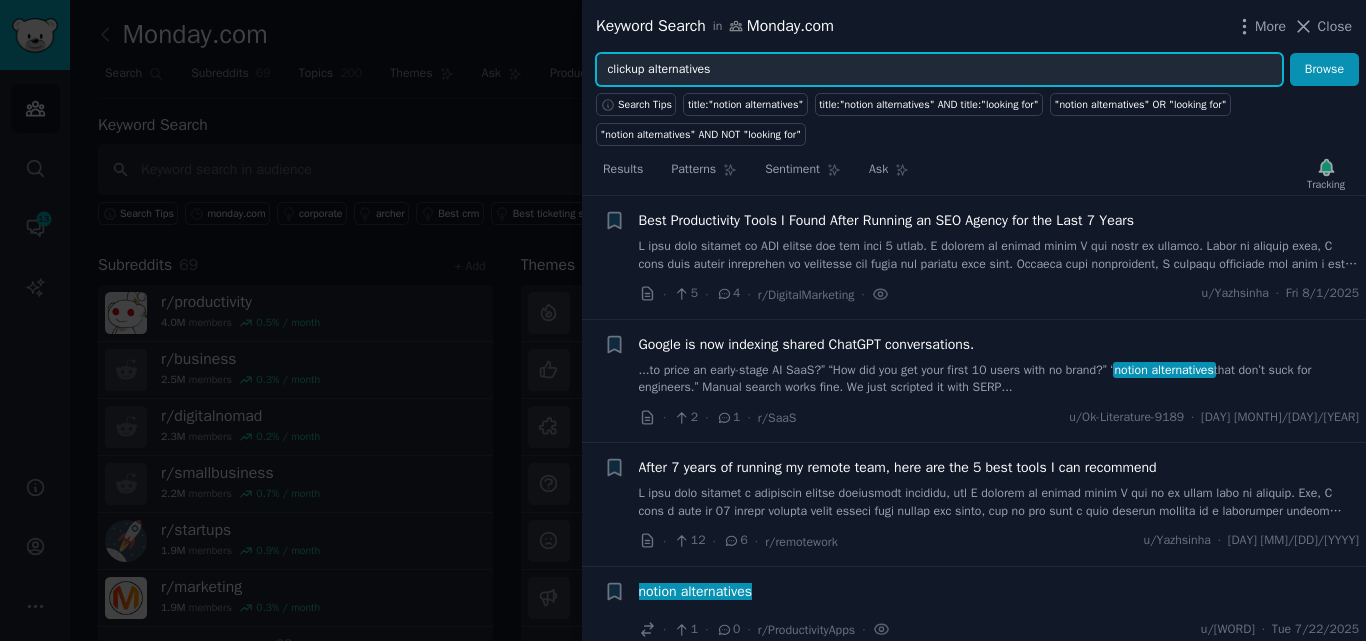 click on "Browse" at bounding box center (1324, 70) 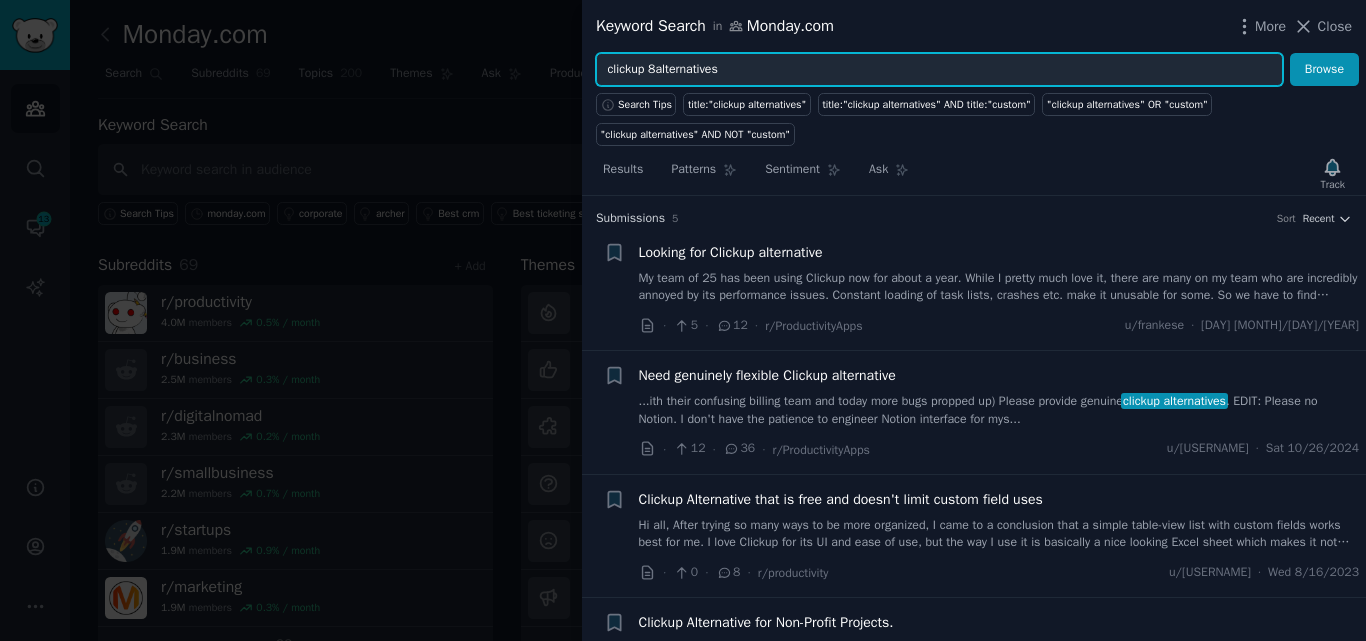 type on "clickup alternatives" 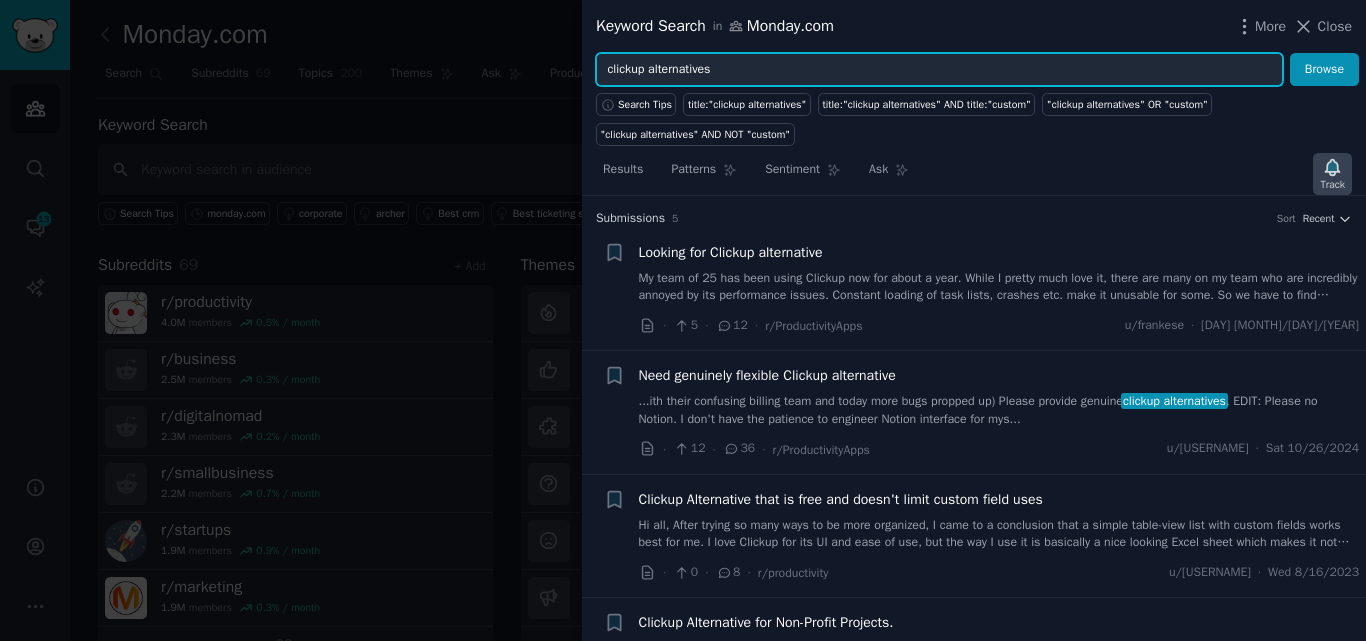 click on "Track" at bounding box center [1332, 185] 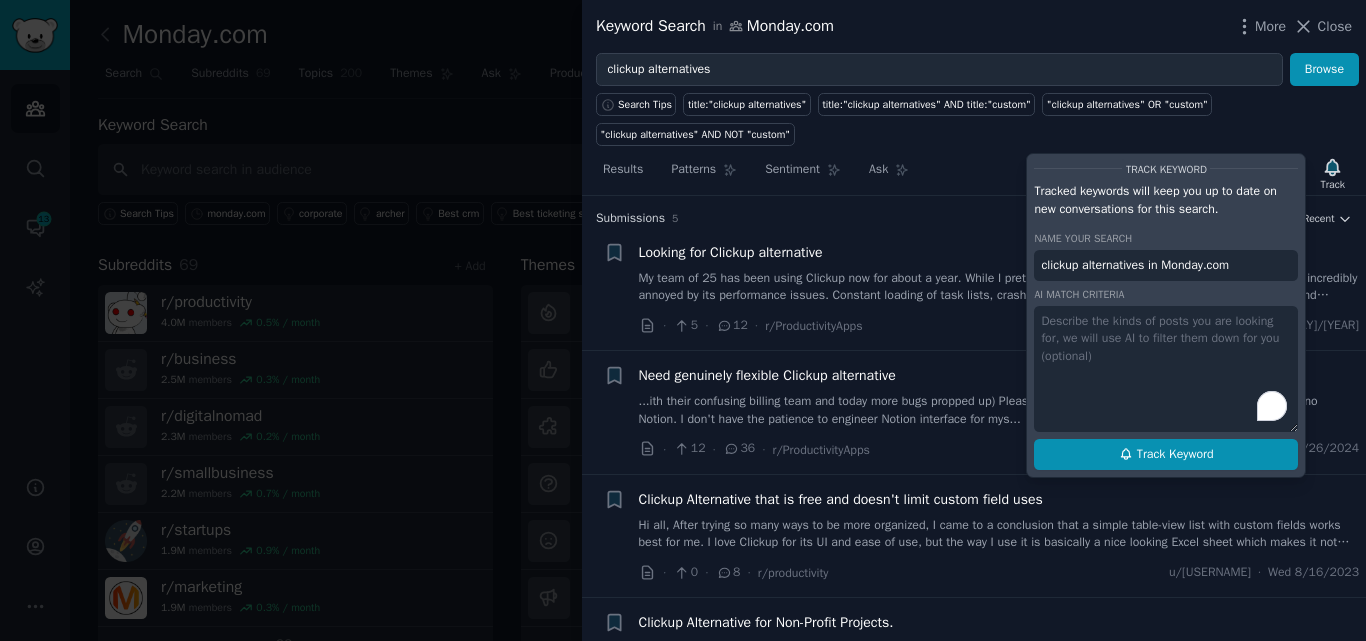 click on "Track Keyword" at bounding box center (1175, 455) 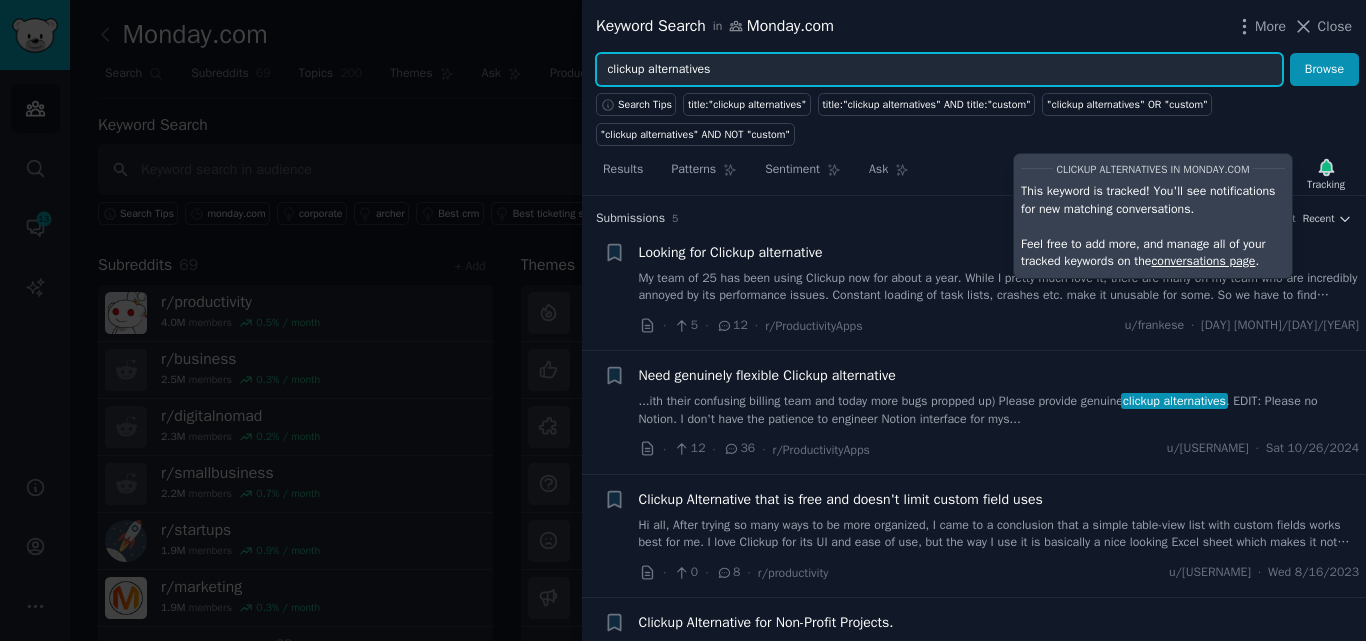 click on "clickup alternatives" at bounding box center (939, 70) 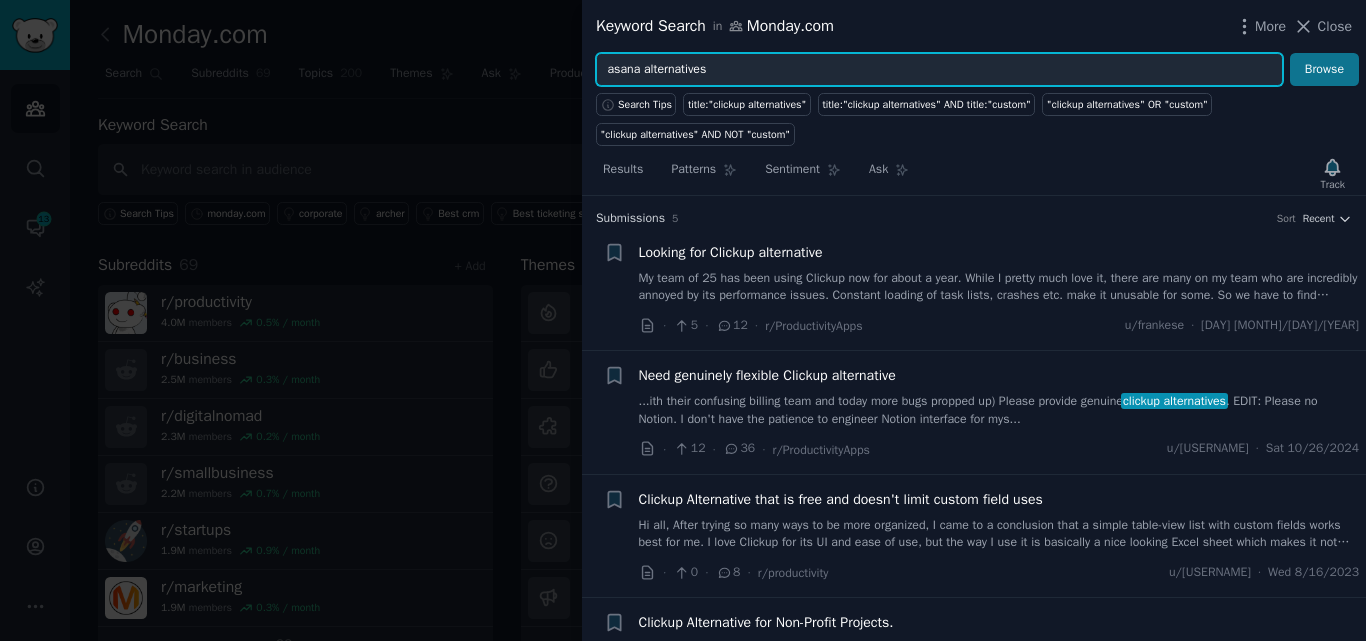 type on "asana alternatives" 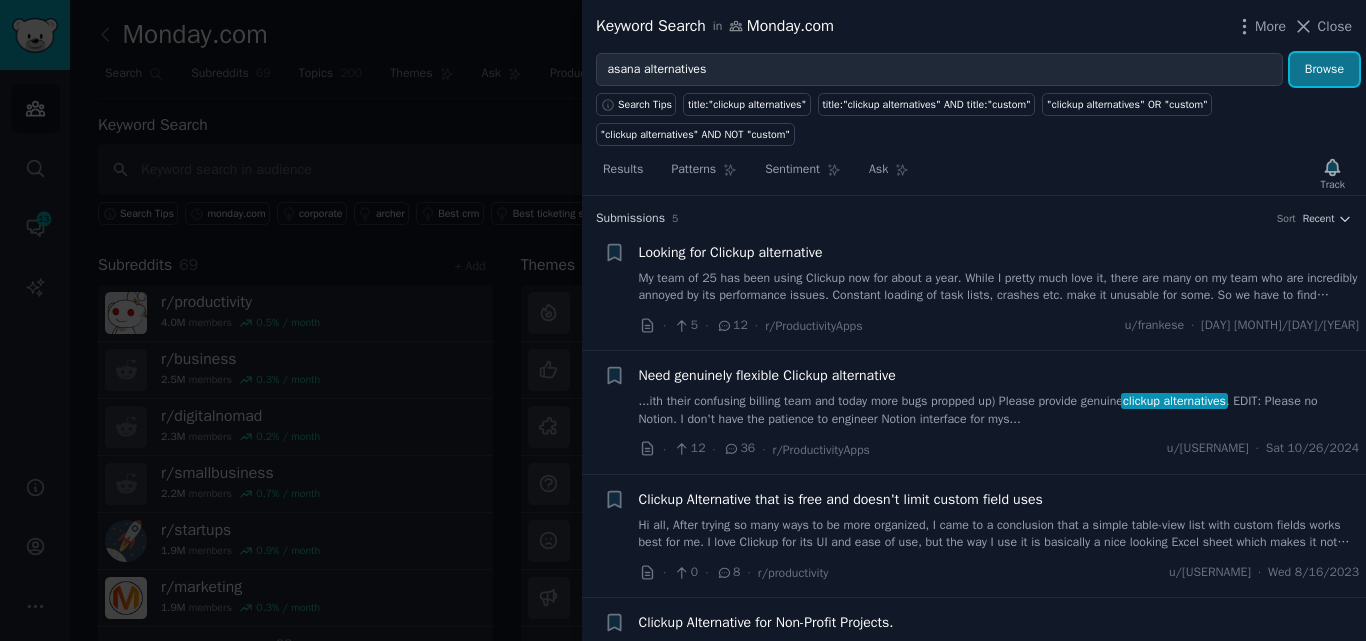 click on "Browse" at bounding box center (1324, 70) 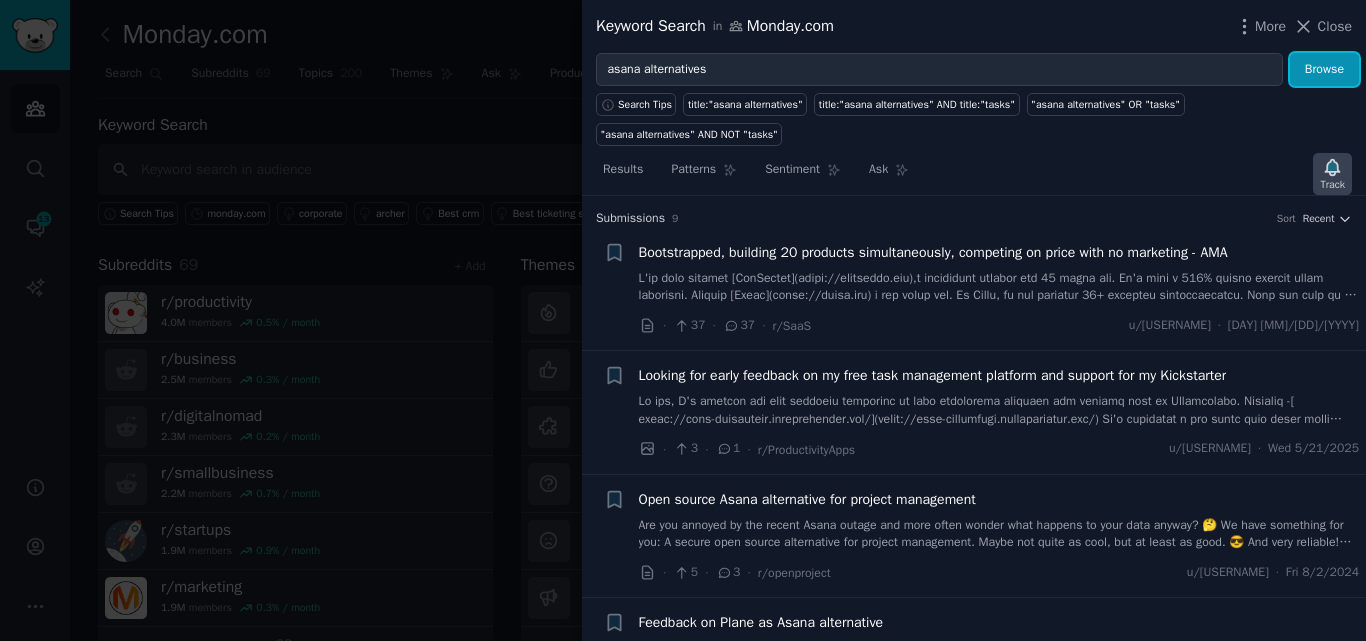 click 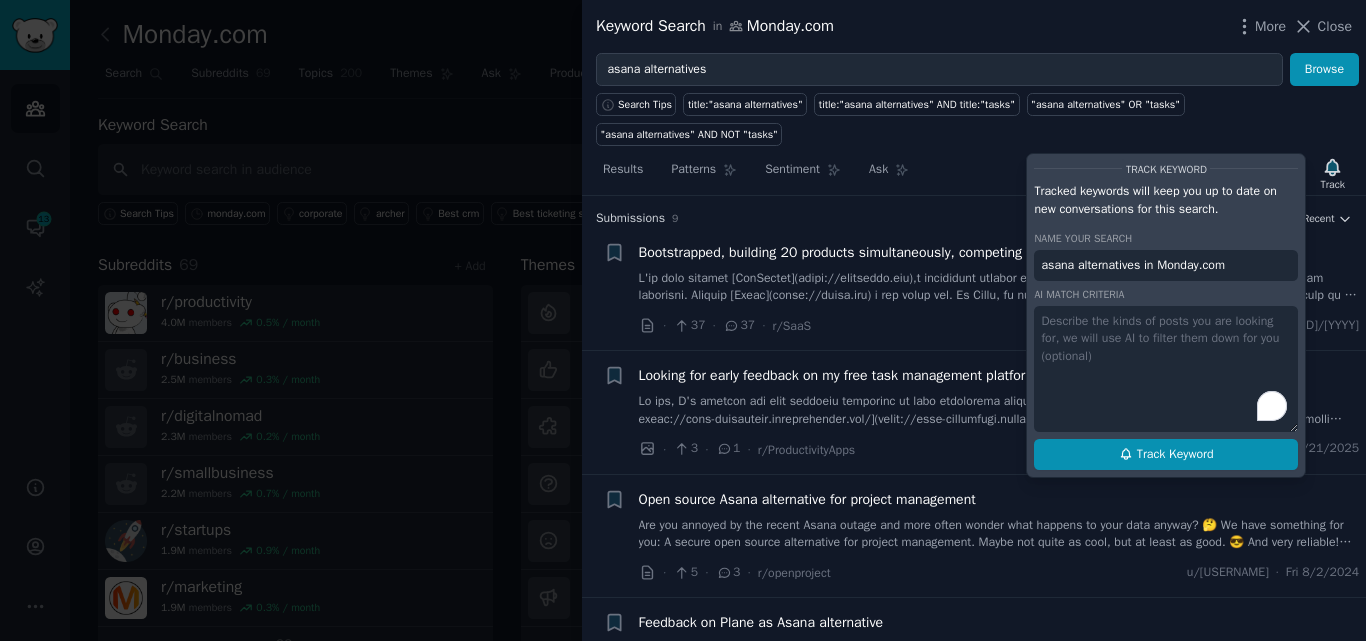 click 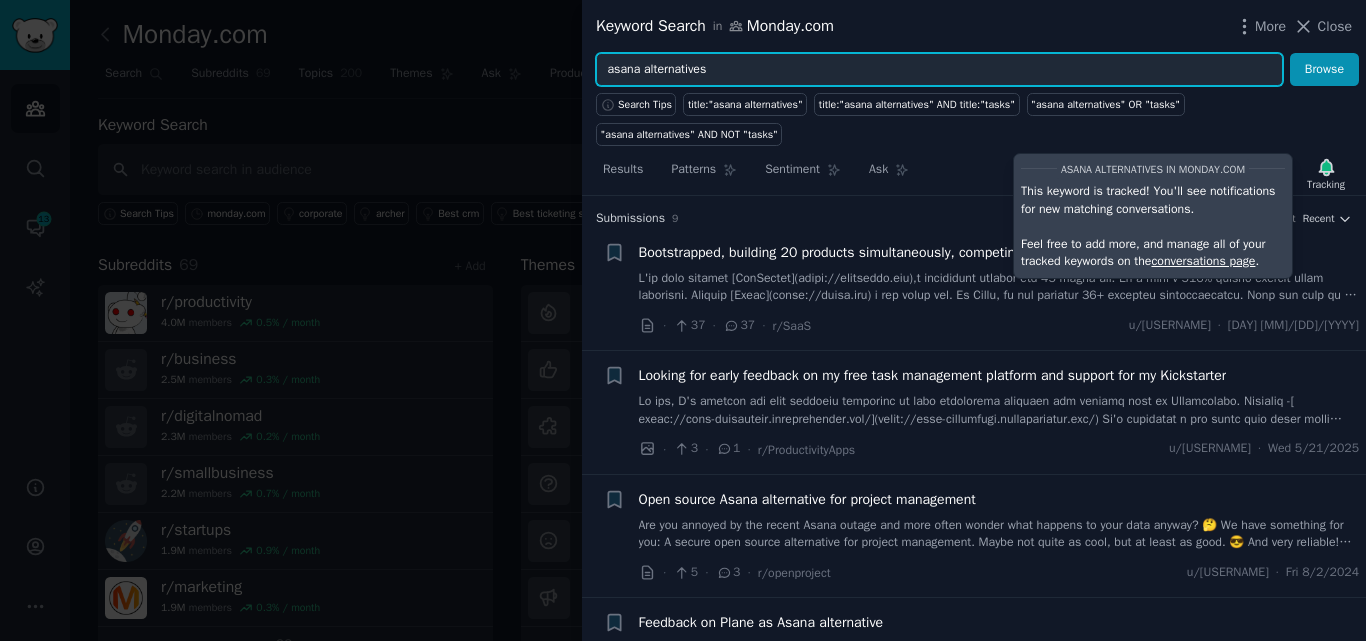 click on "asana alternatives" at bounding box center [939, 70] 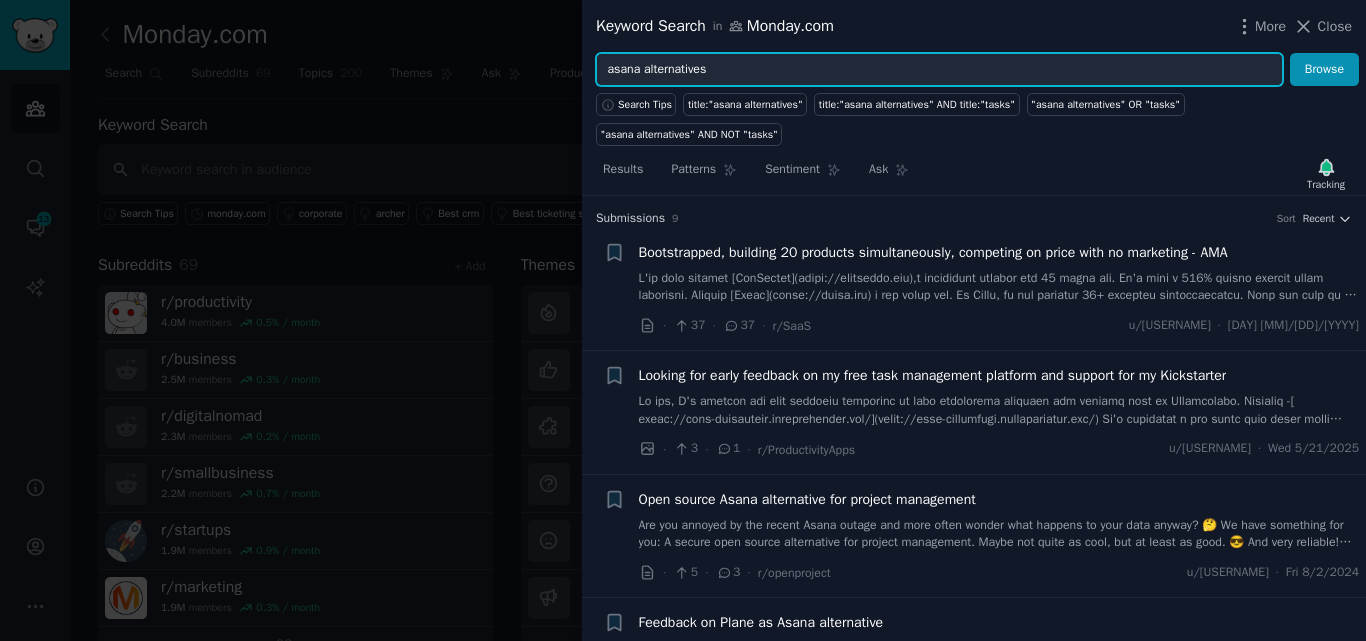 drag, startPoint x: 641, startPoint y: 69, endPoint x: 606, endPoint y: 68, distance: 35.014282 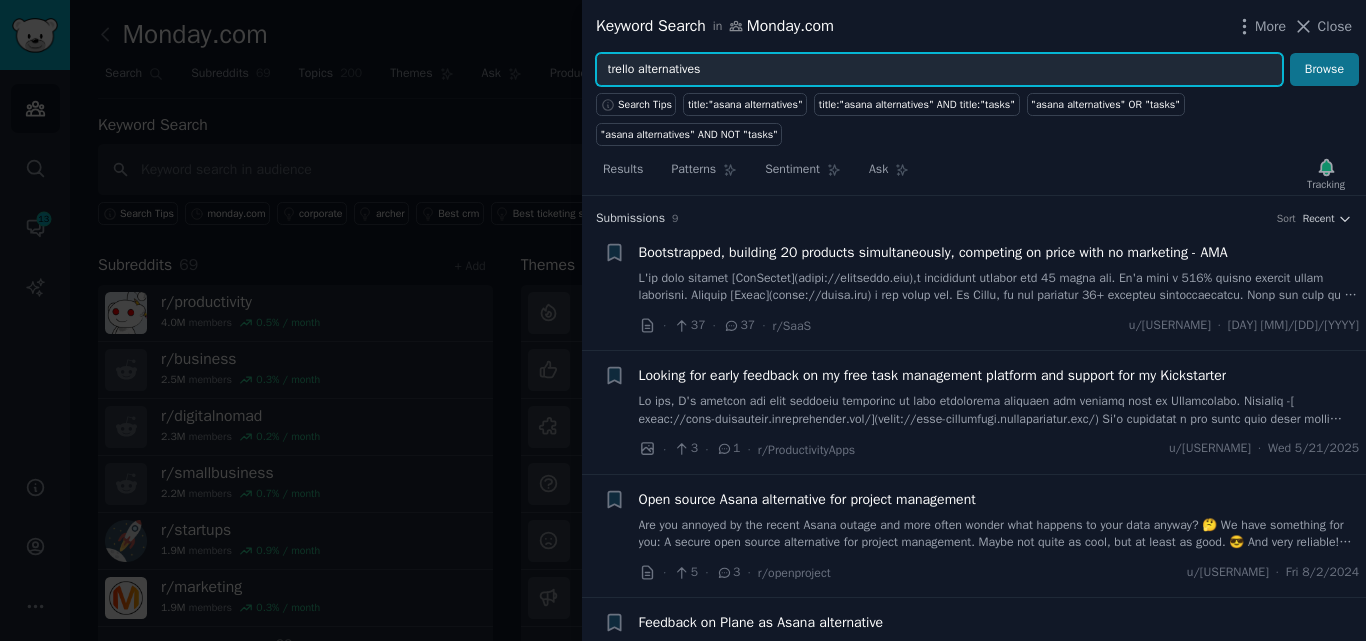 type on "trello alternatives" 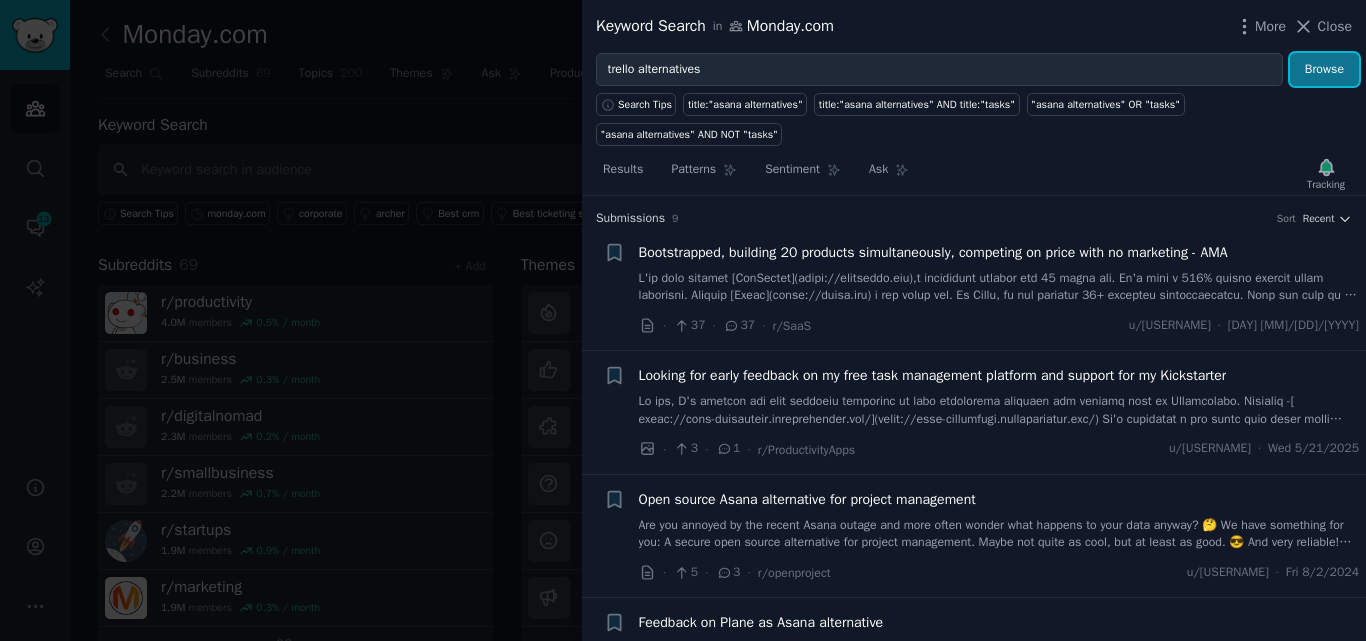 click on "Browse" at bounding box center (1324, 70) 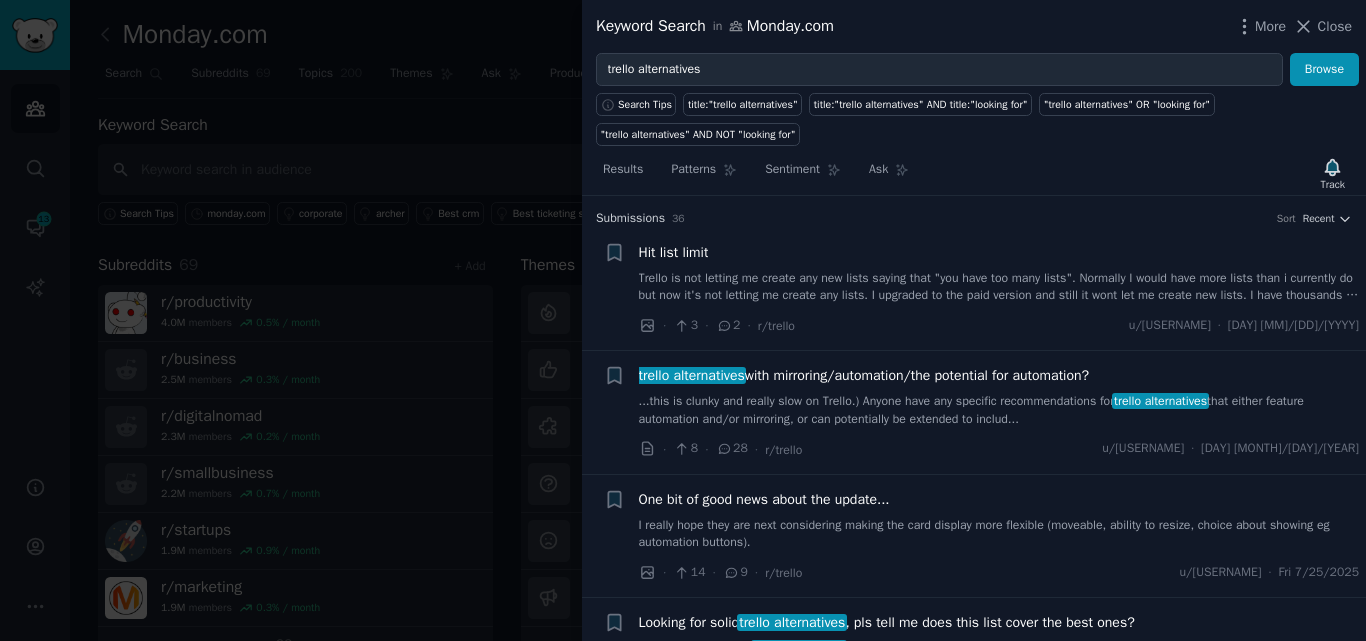 click on "Trello is not letting me create any new lists saying that "you have too many lists".
Normally I would have more lists than i currently do but now it's not letting me create any lists. I upgraded to the paid version and still it wont let me create new lists.
I have thousands of cards with pictures, descriptions and comments. How hard would it be to migrate all that information to a trello alternative?" at bounding box center (999, 287) 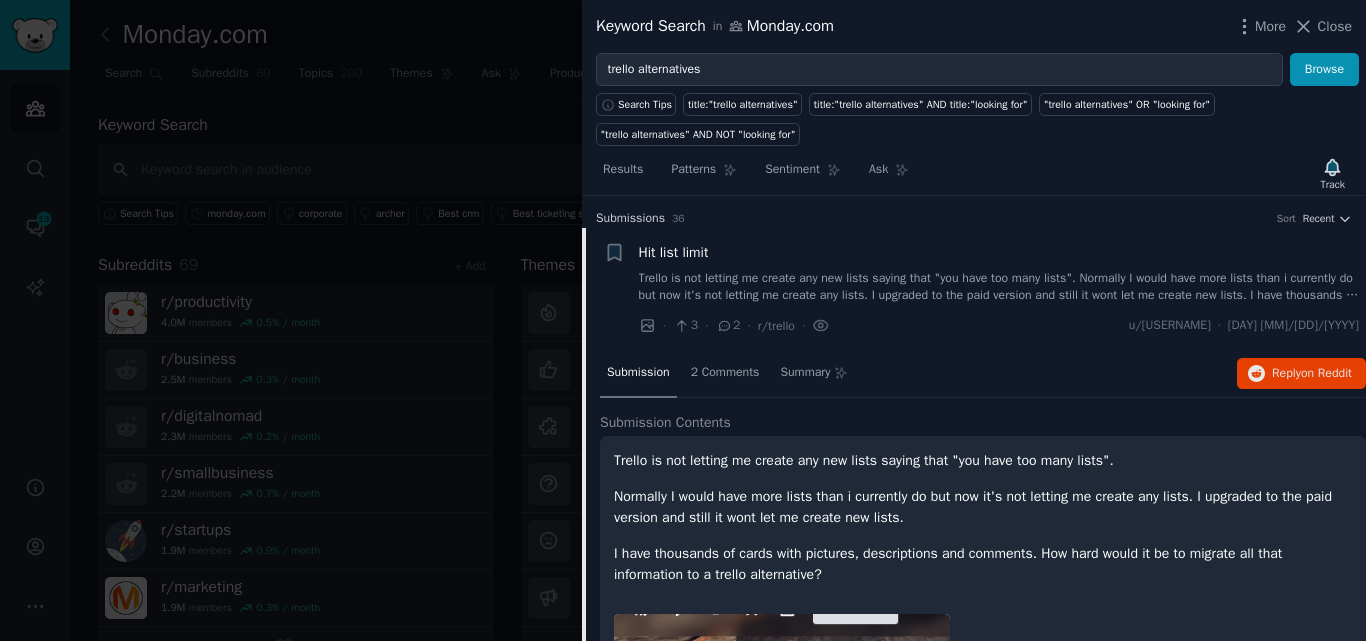 scroll, scrollTop: 32, scrollLeft: 0, axis: vertical 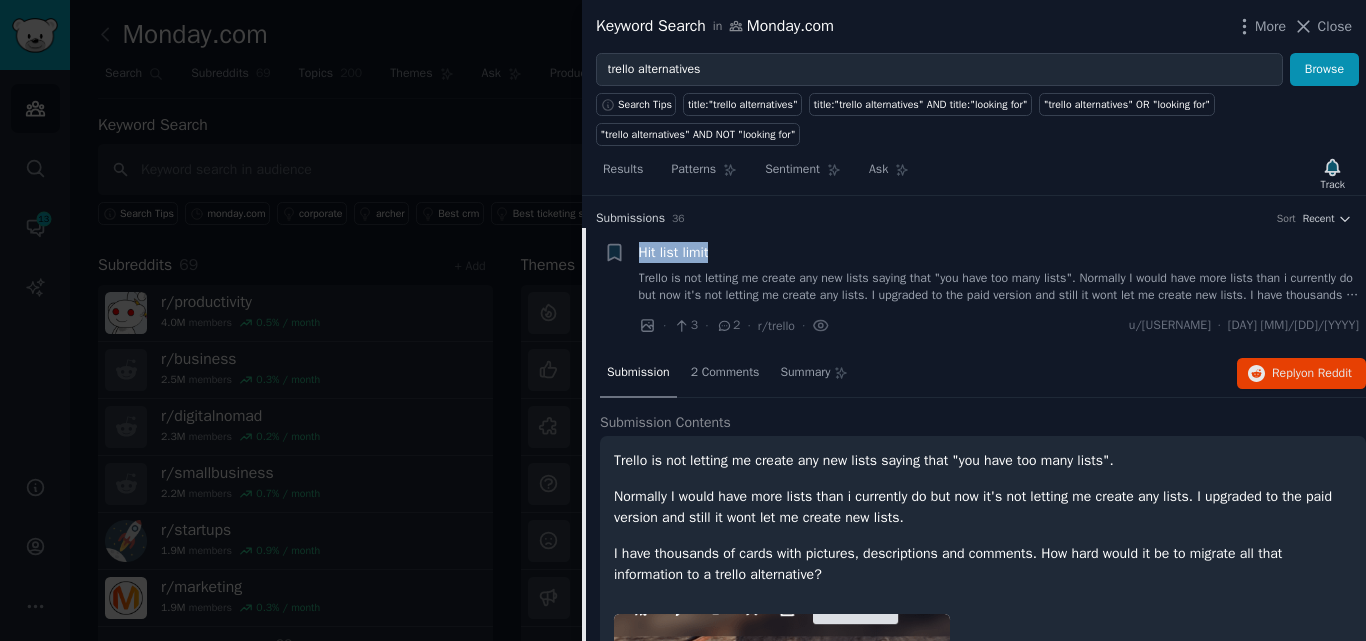 drag, startPoint x: 741, startPoint y: 250, endPoint x: 637, endPoint y: 247, distance: 104.04326 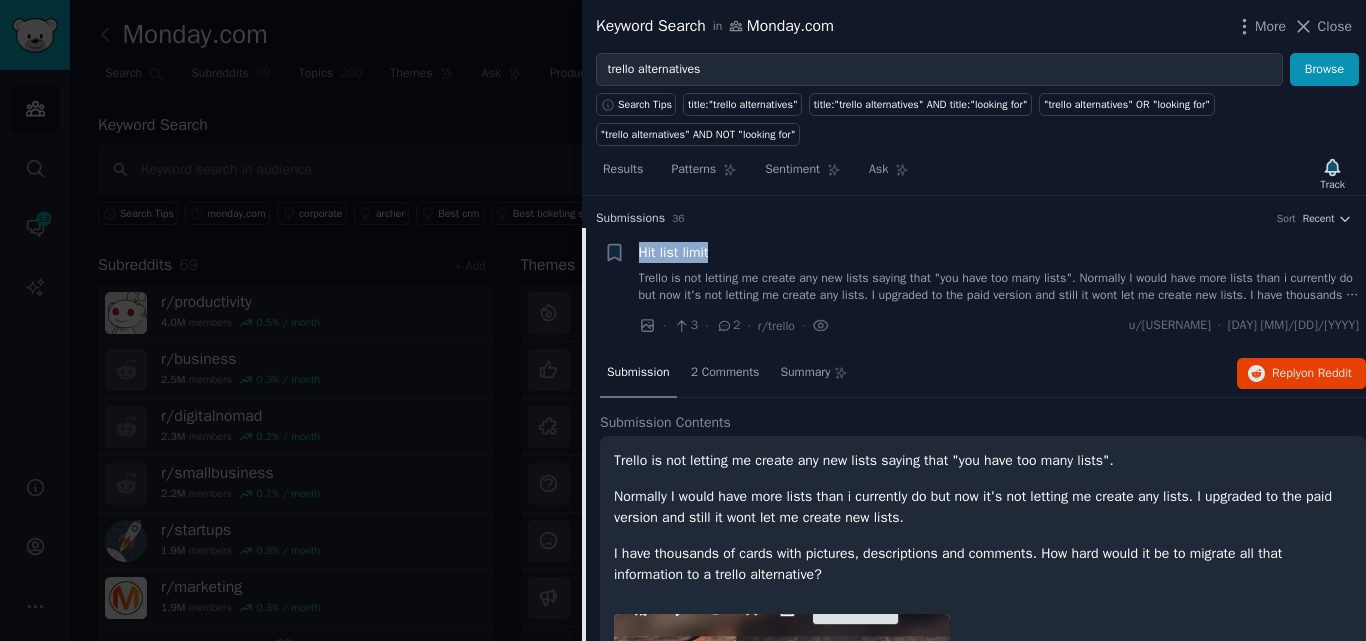 click on "Hit list limit" at bounding box center [674, 252] 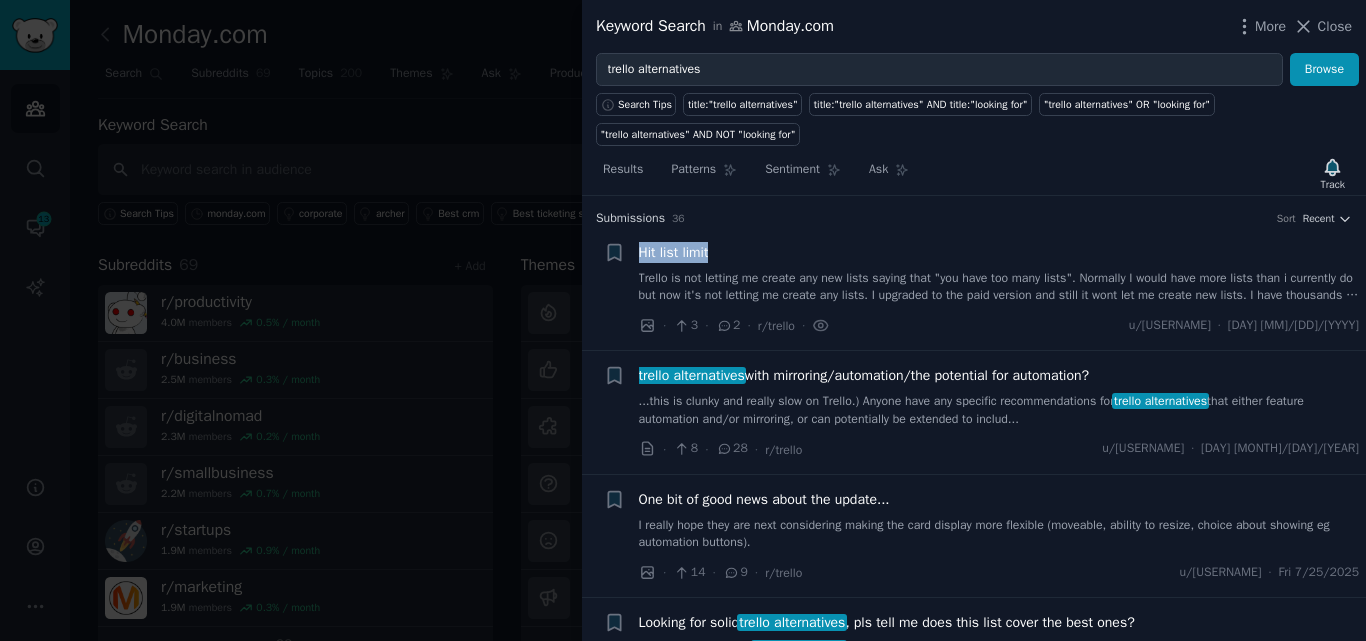 scroll, scrollTop: 32, scrollLeft: 0, axis: vertical 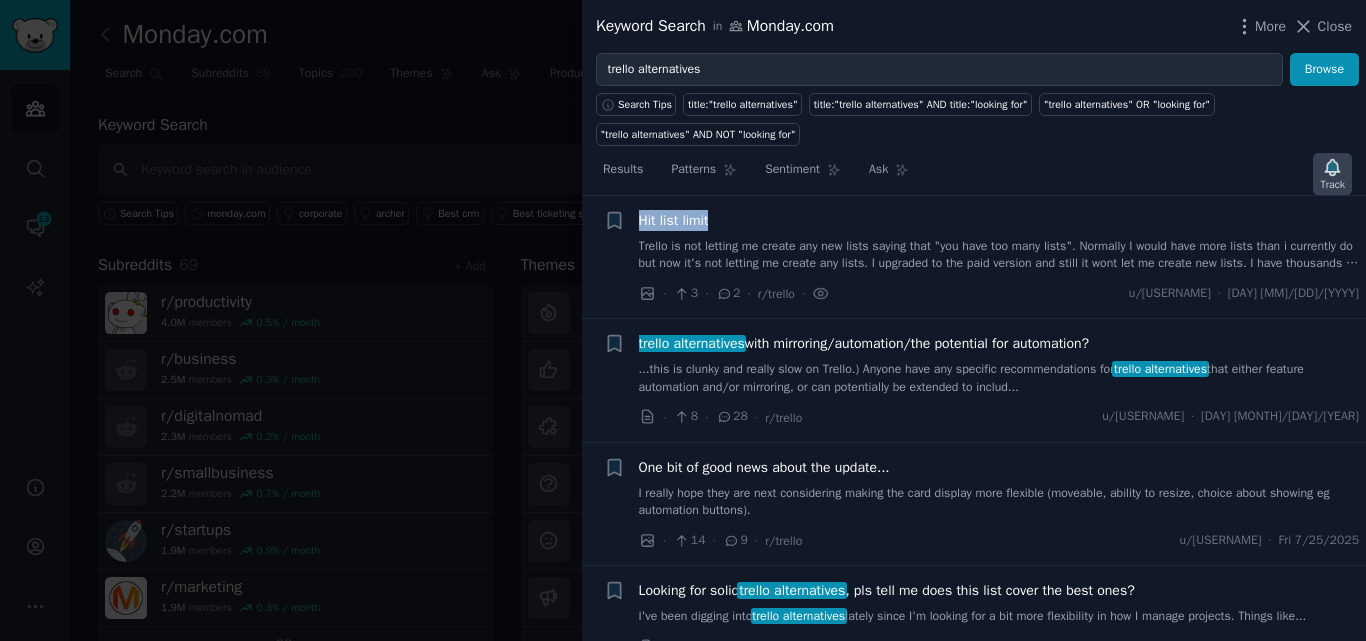 click 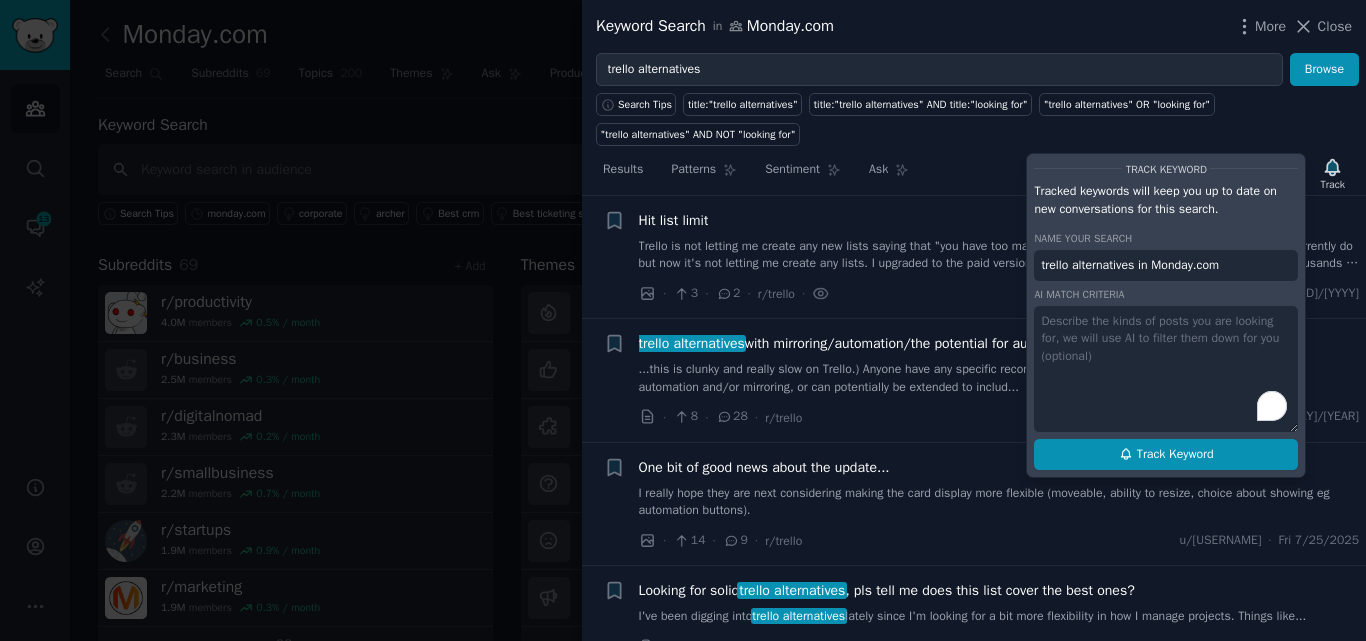click on "Track Keyword" at bounding box center (1175, 455) 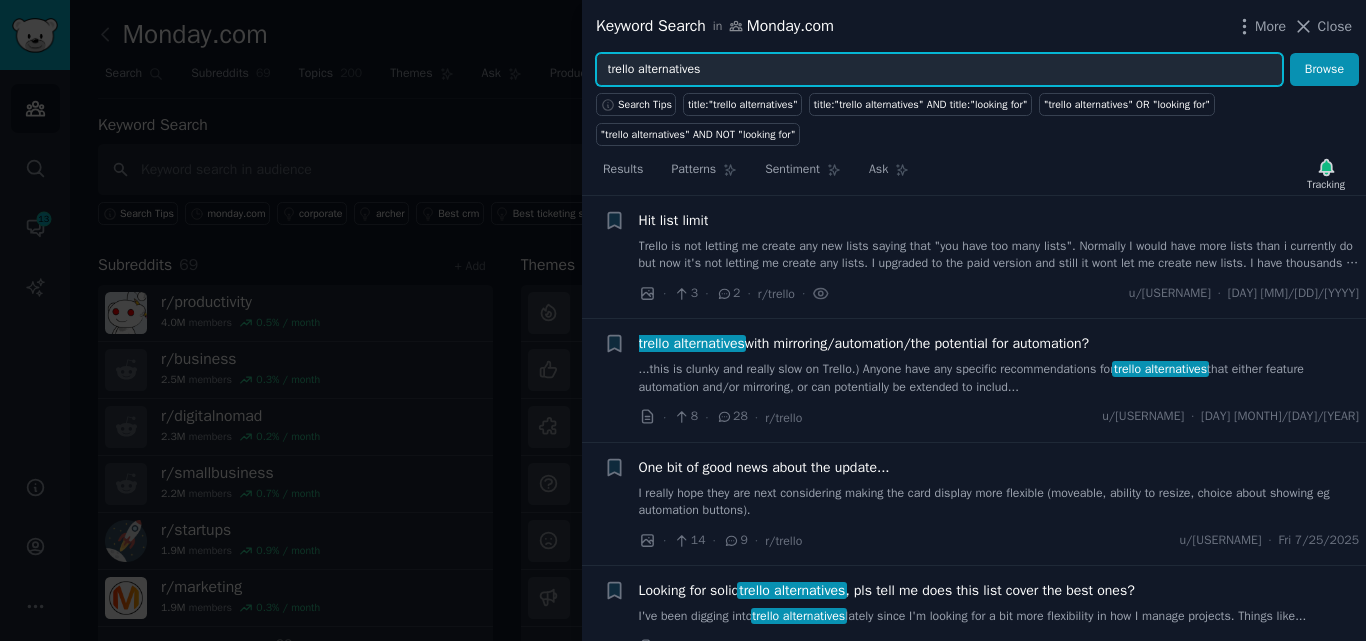 click on "trello alternatives" at bounding box center (939, 70) 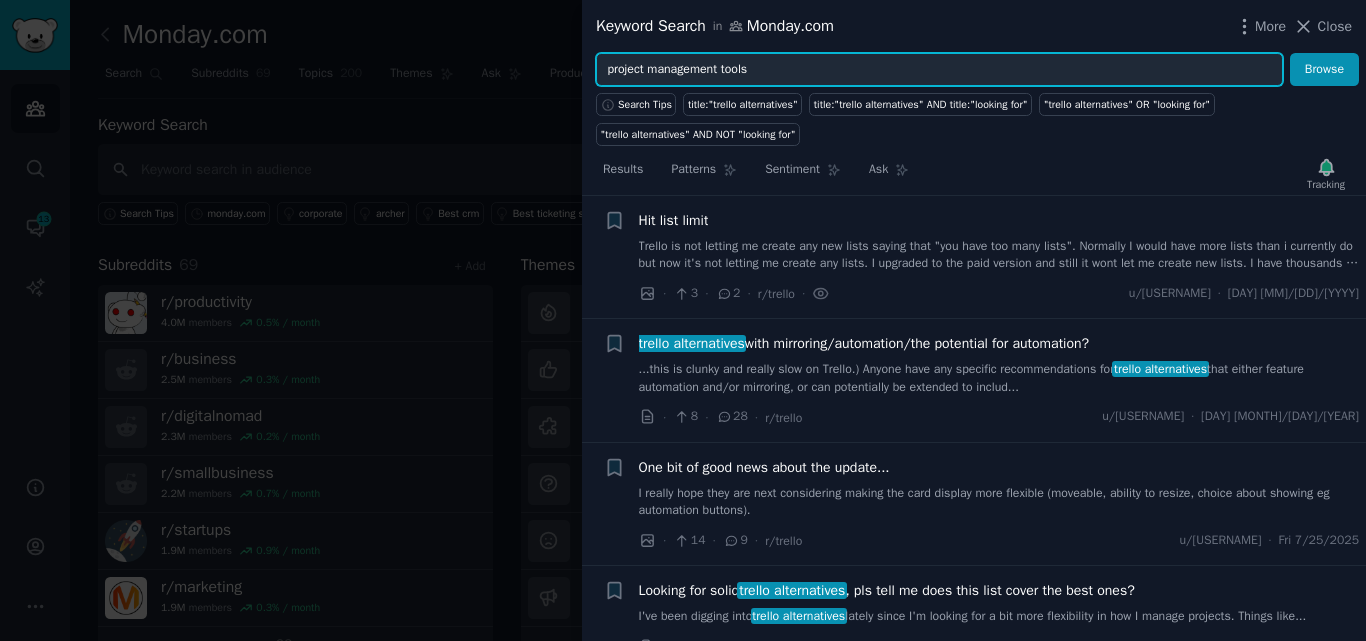 type on "project management tools" 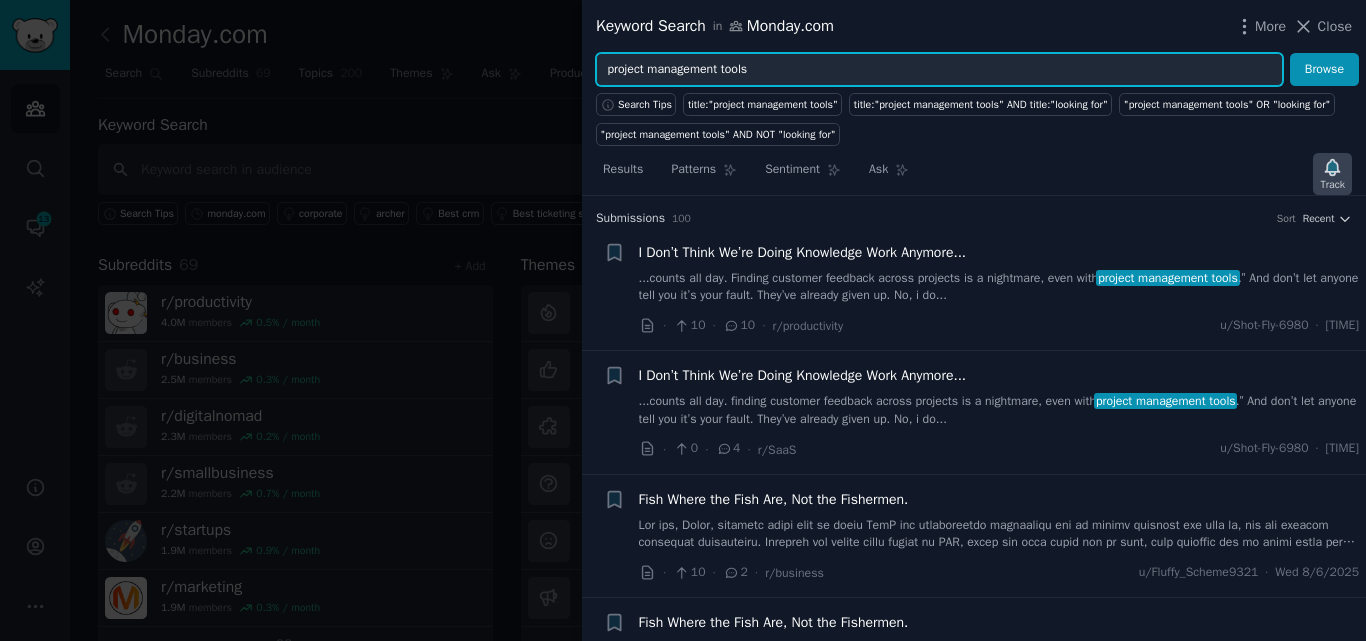 click 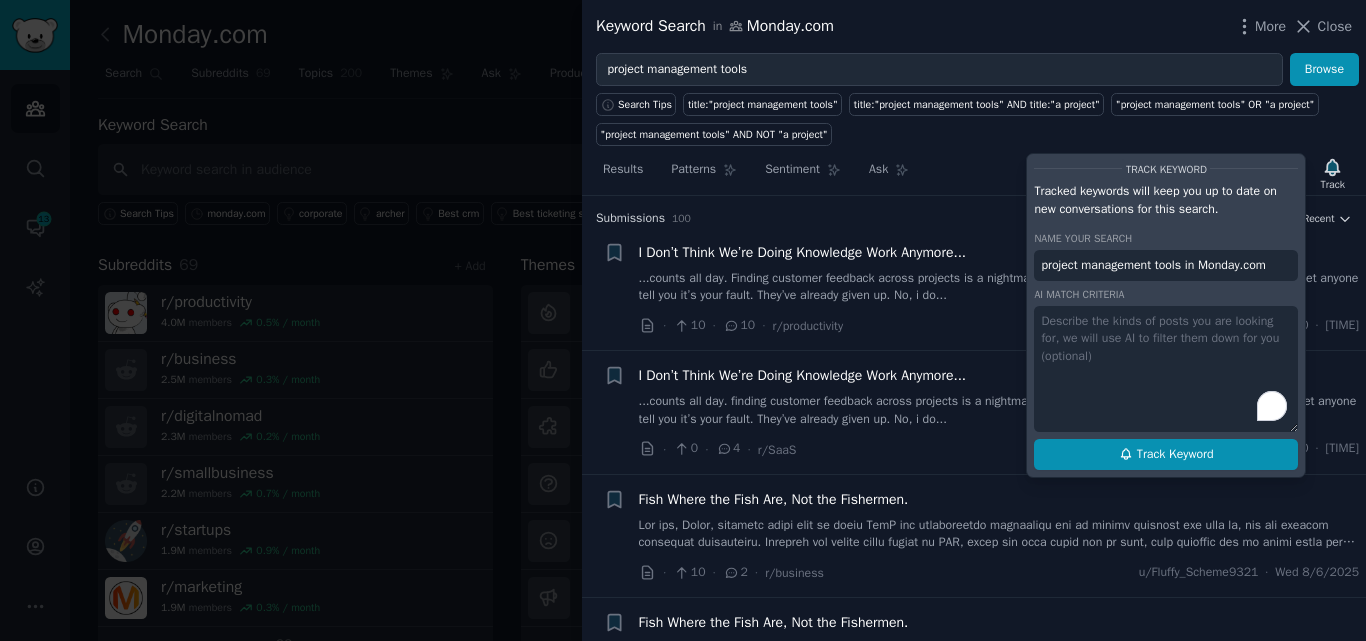 click 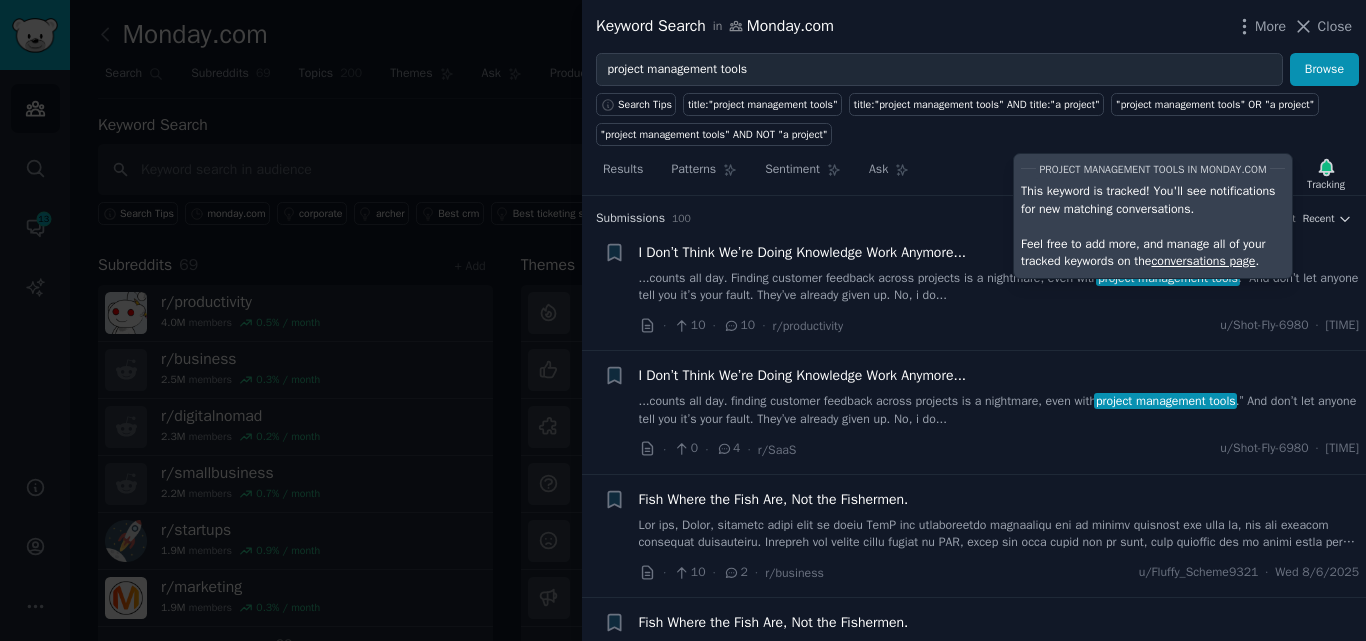 click on "Keyword Search in Monday.com More Close" at bounding box center [974, 26] 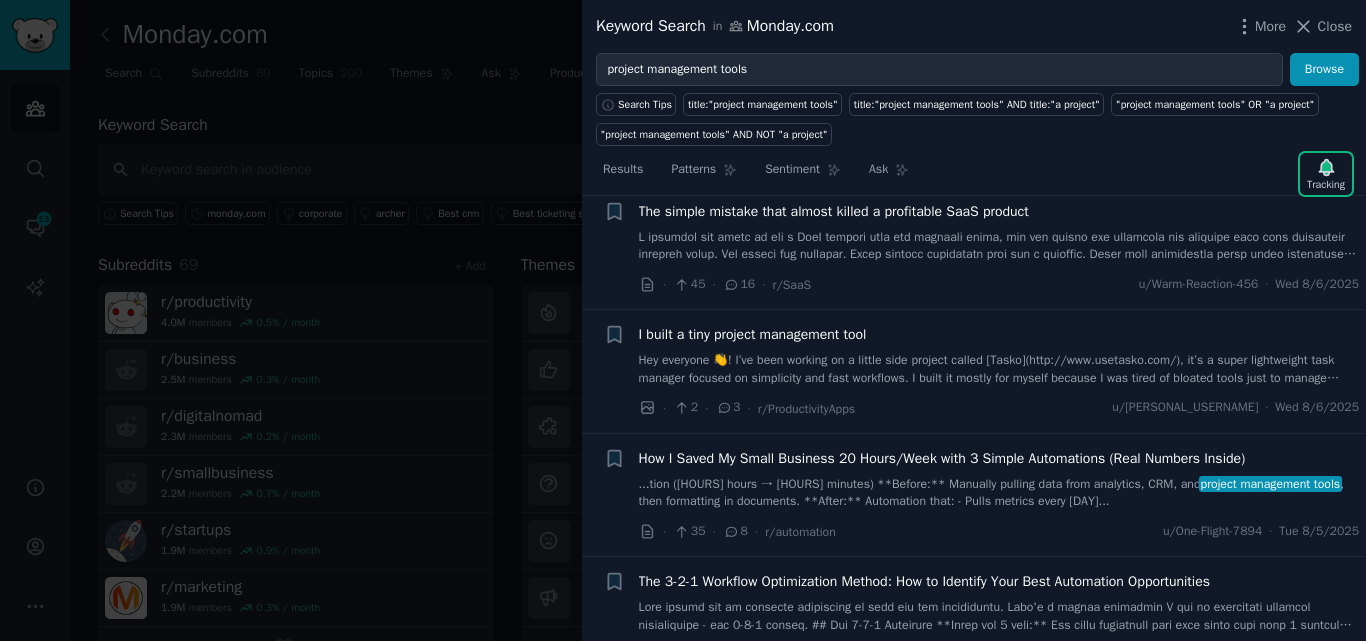 scroll, scrollTop: 419, scrollLeft: 0, axis: vertical 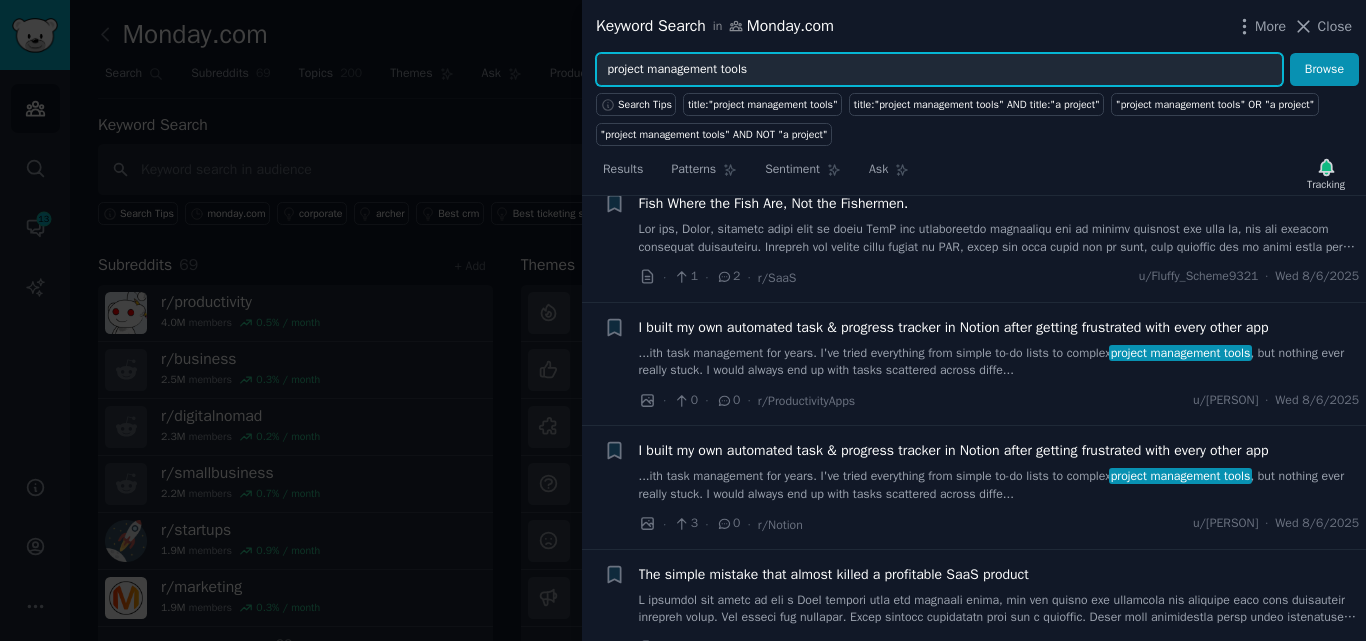 drag, startPoint x: 645, startPoint y: 72, endPoint x: 582, endPoint y: 73, distance: 63.007935 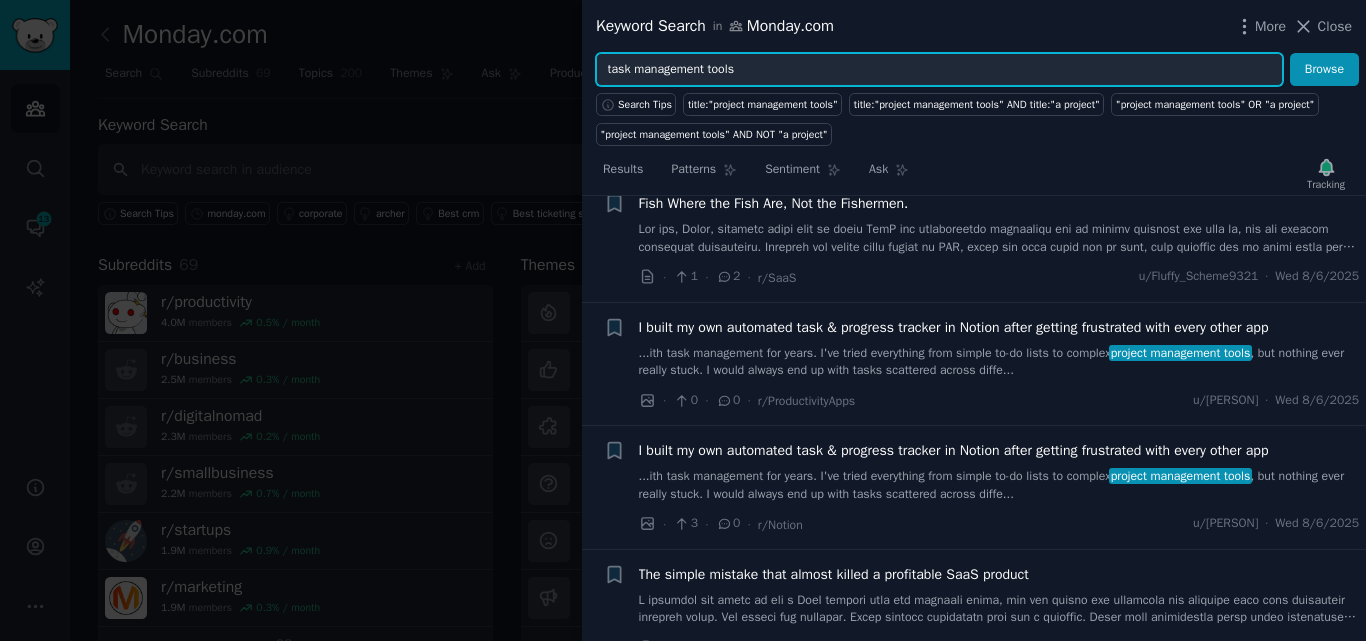 type on "task management tools" 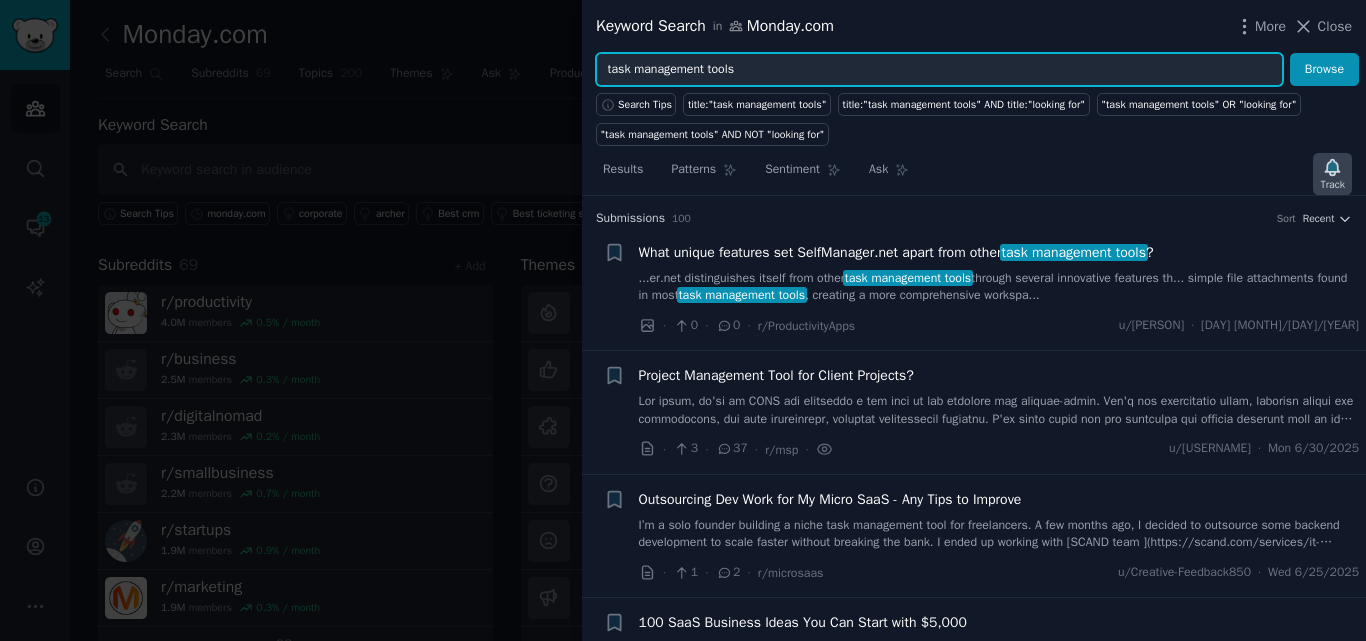 click 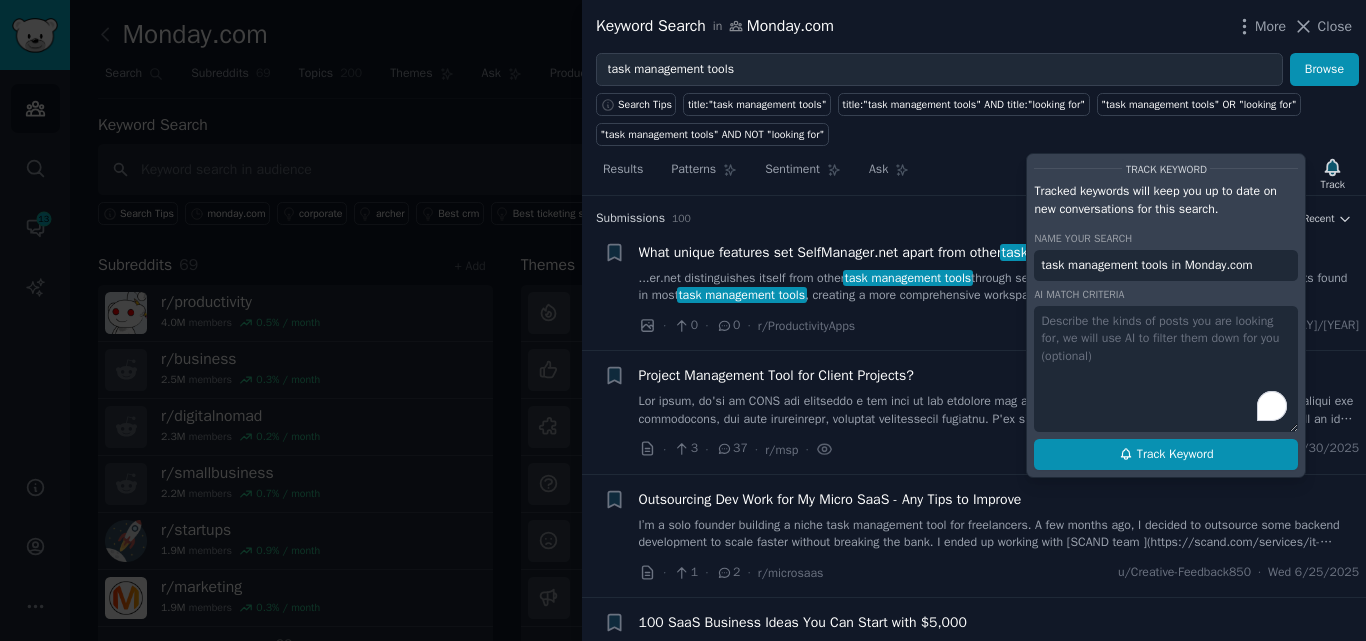 click on "Track Keyword" at bounding box center (1175, 455) 